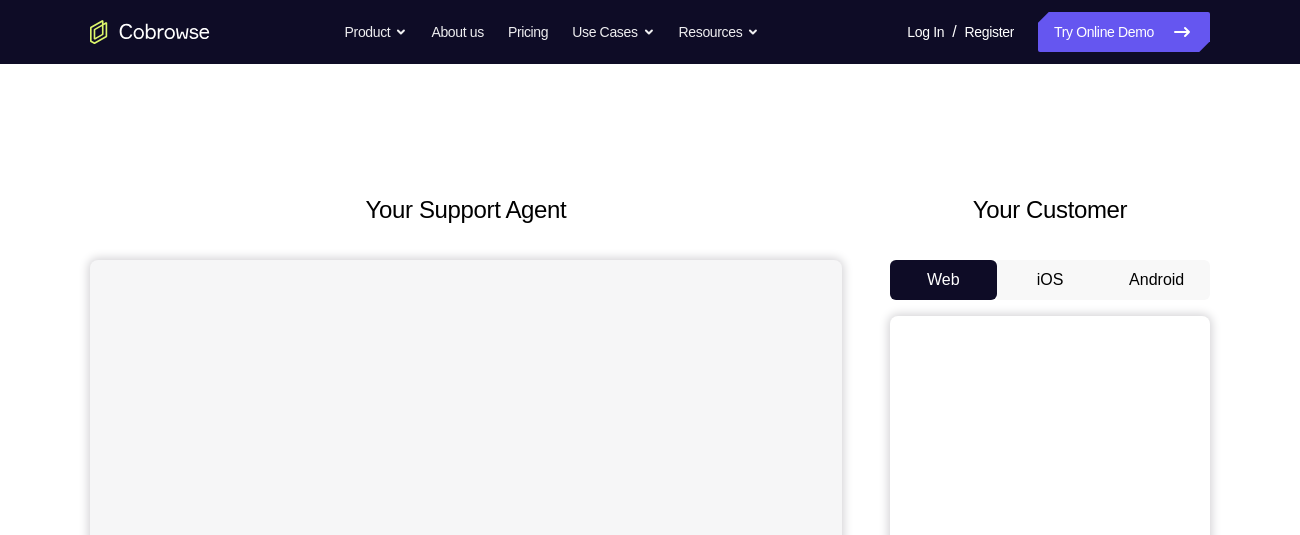 scroll, scrollTop: 0, scrollLeft: 0, axis: both 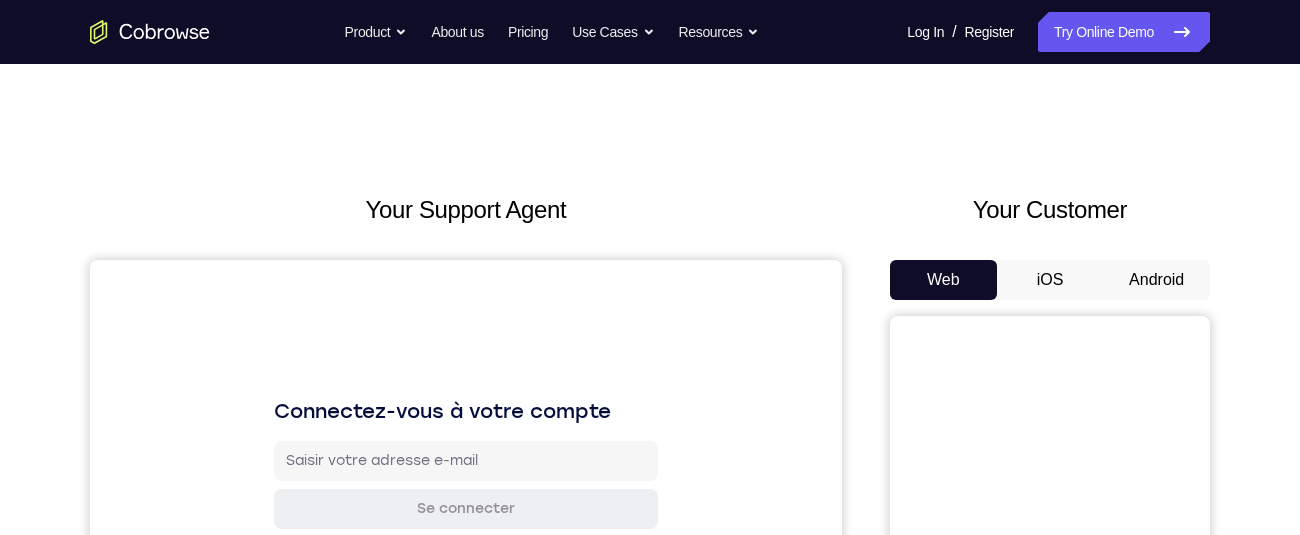 click on "Android" at bounding box center (1156, 280) 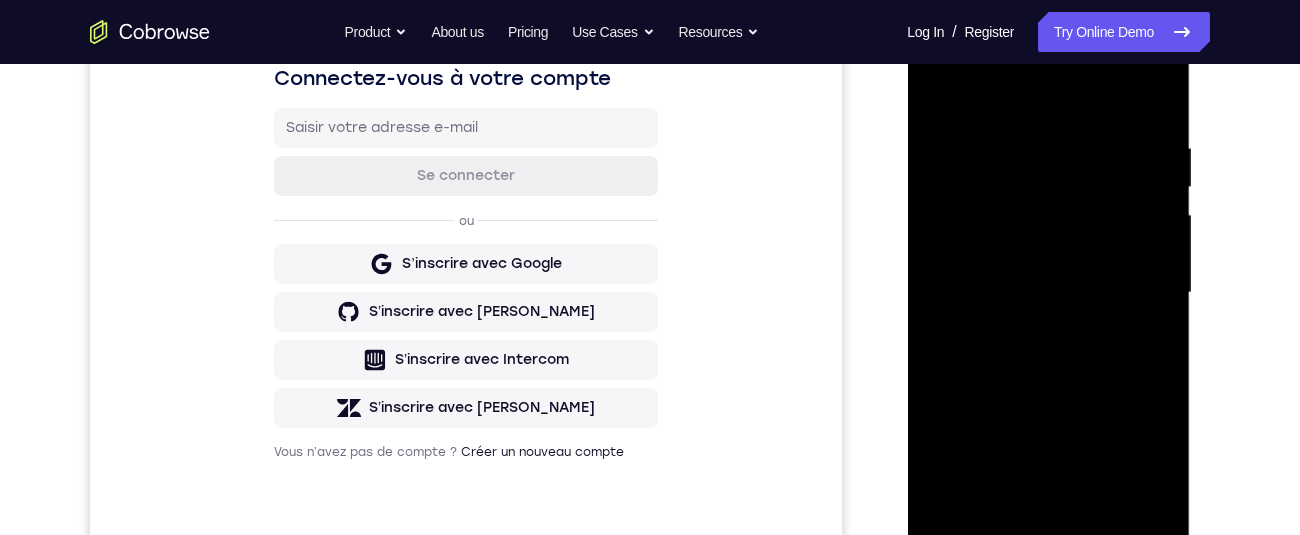 scroll, scrollTop: 466, scrollLeft: 0, axis: vertical 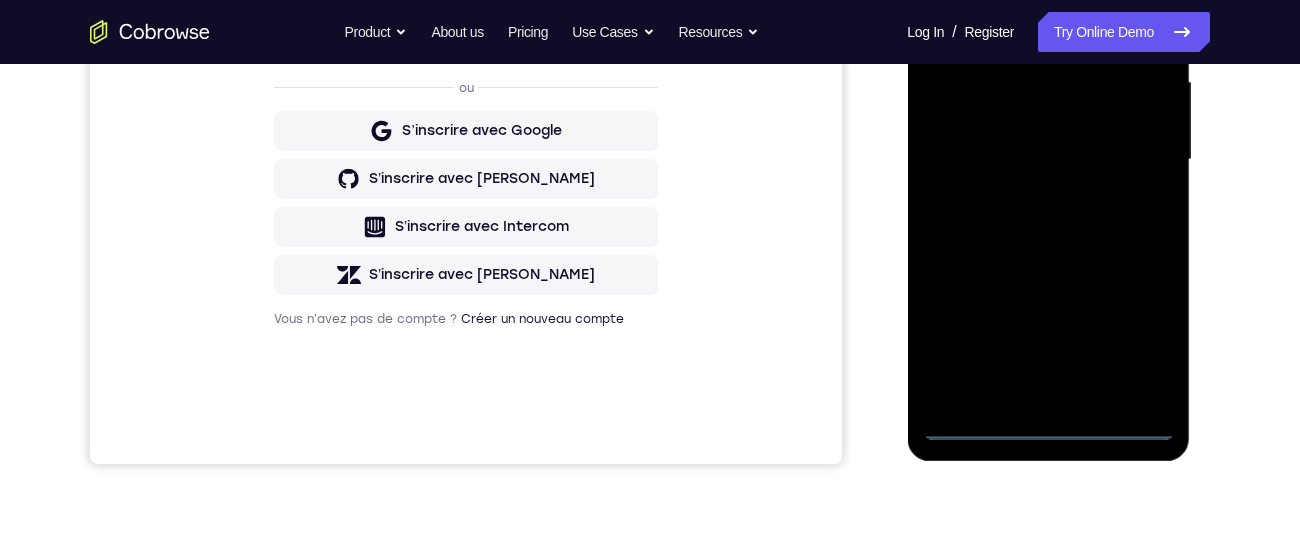 click at bounding box center (1048, 160) 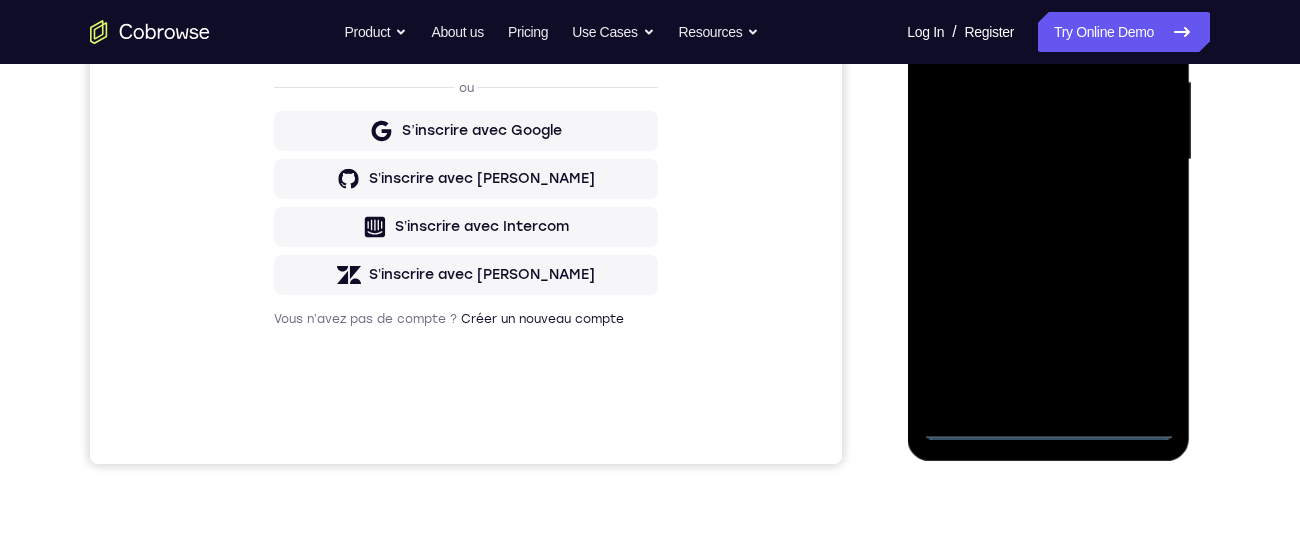 click at bounding box center (1048, 160) 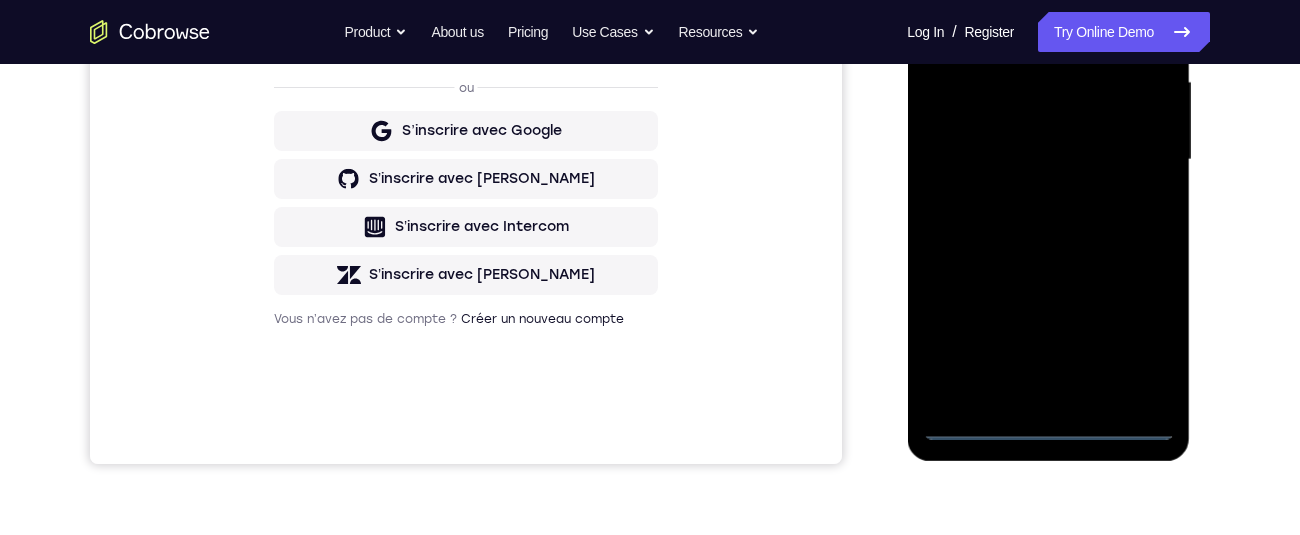 scroll, scrollTop: 161, scrollLeft: 0, axis: vertical 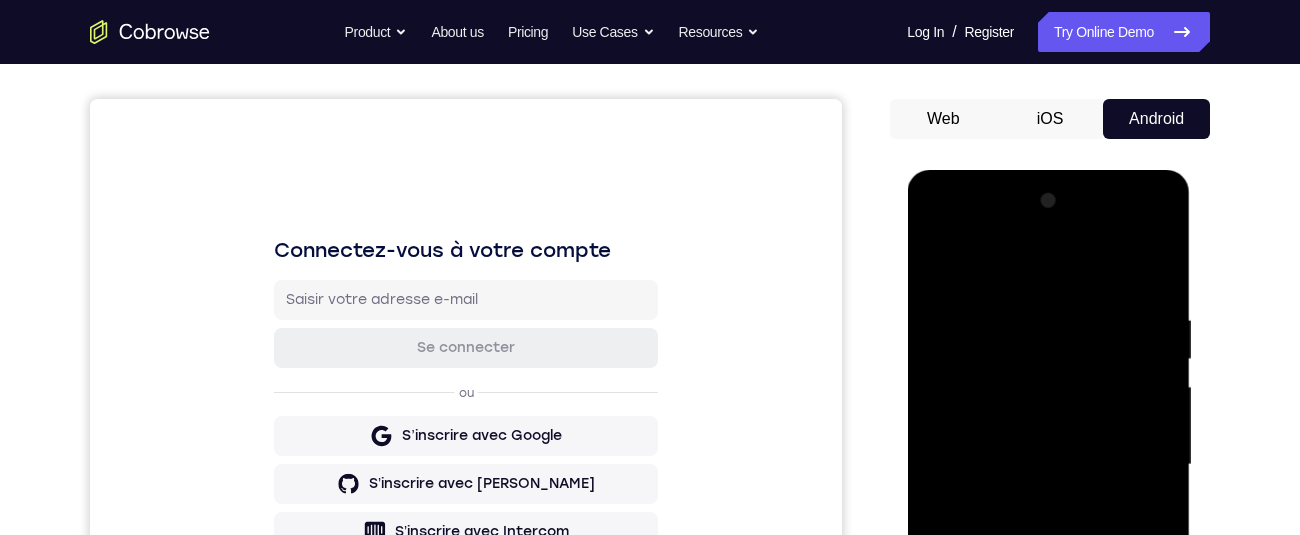 click at bounding box center [1048, 465] 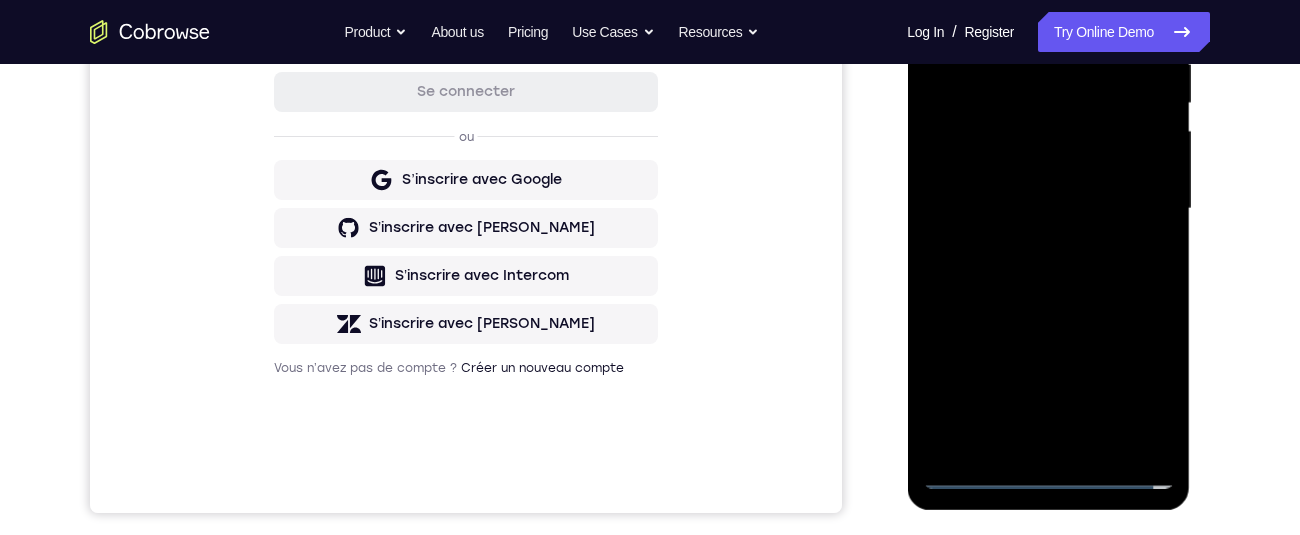 click at bounding box center [1048, 209] 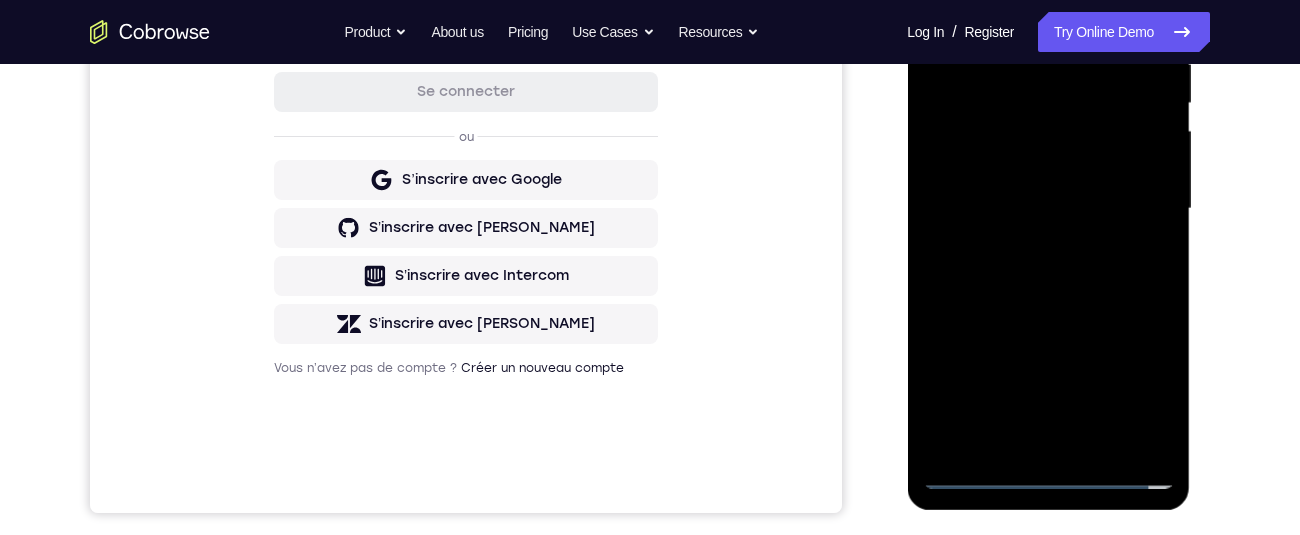click at bounding box center (1048, 209) 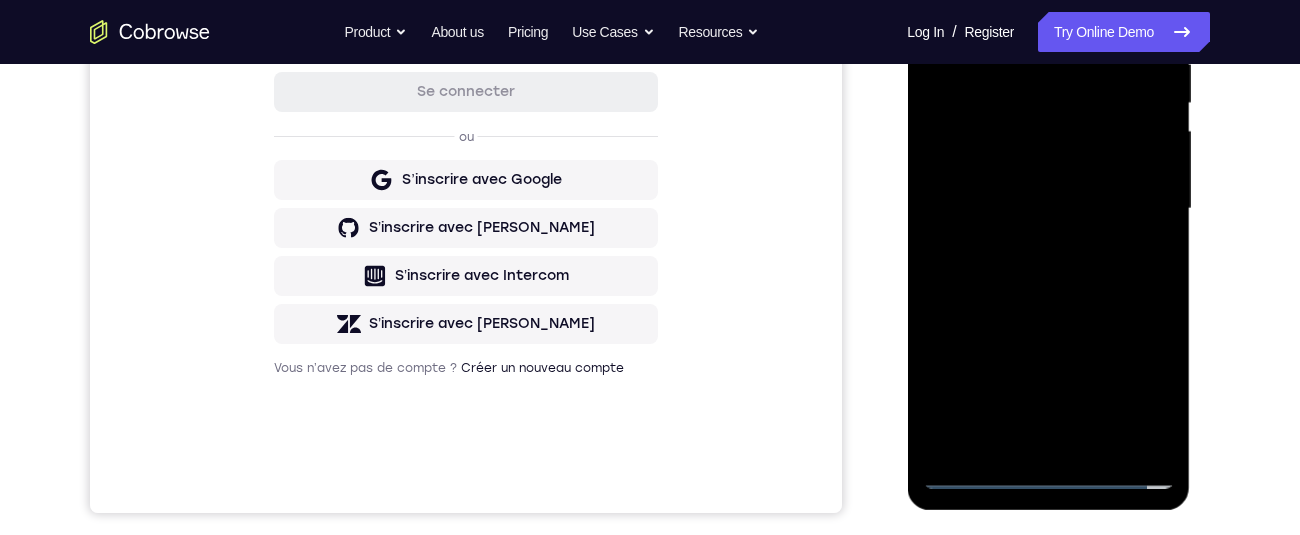 click at bounding box center (1048, 209) 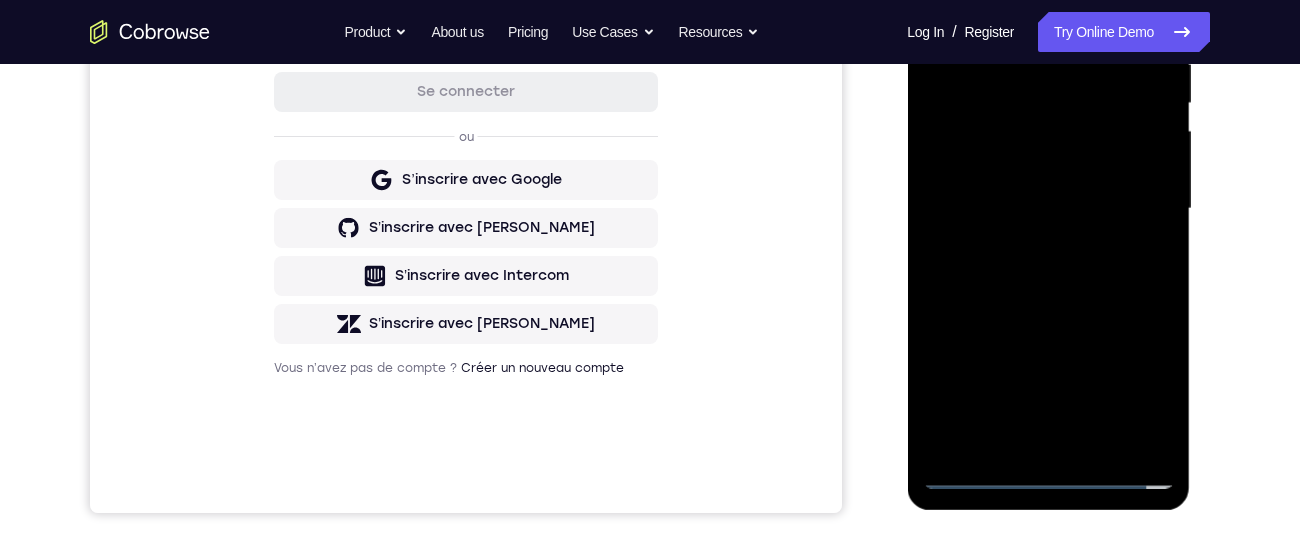 click at bounding box center (1048, 209) 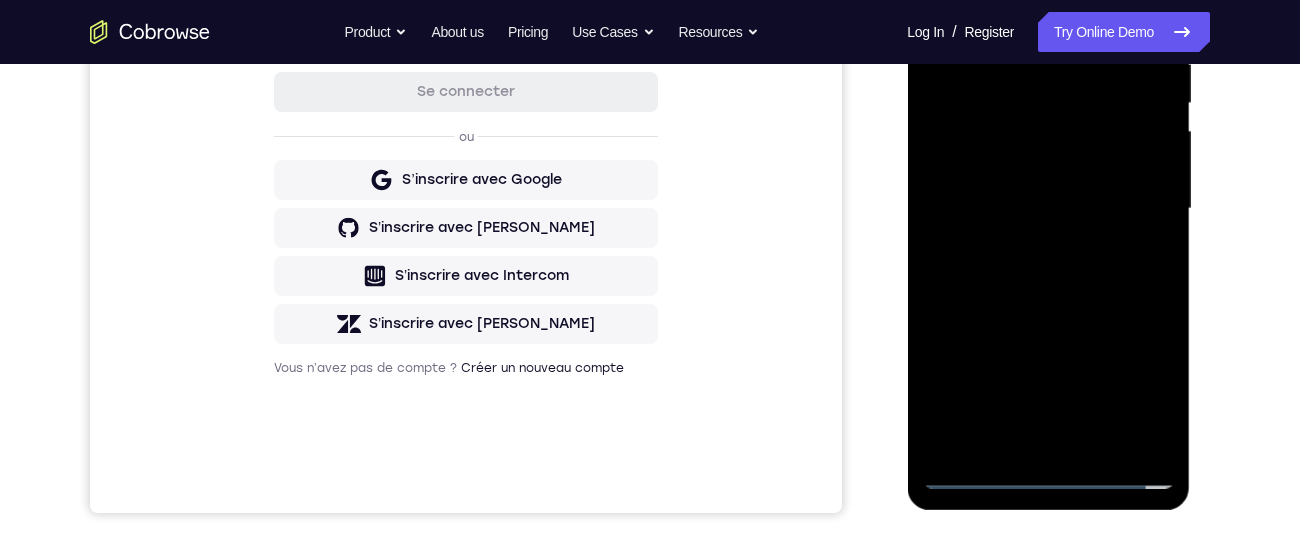 click at bounding box center (1048, 209) 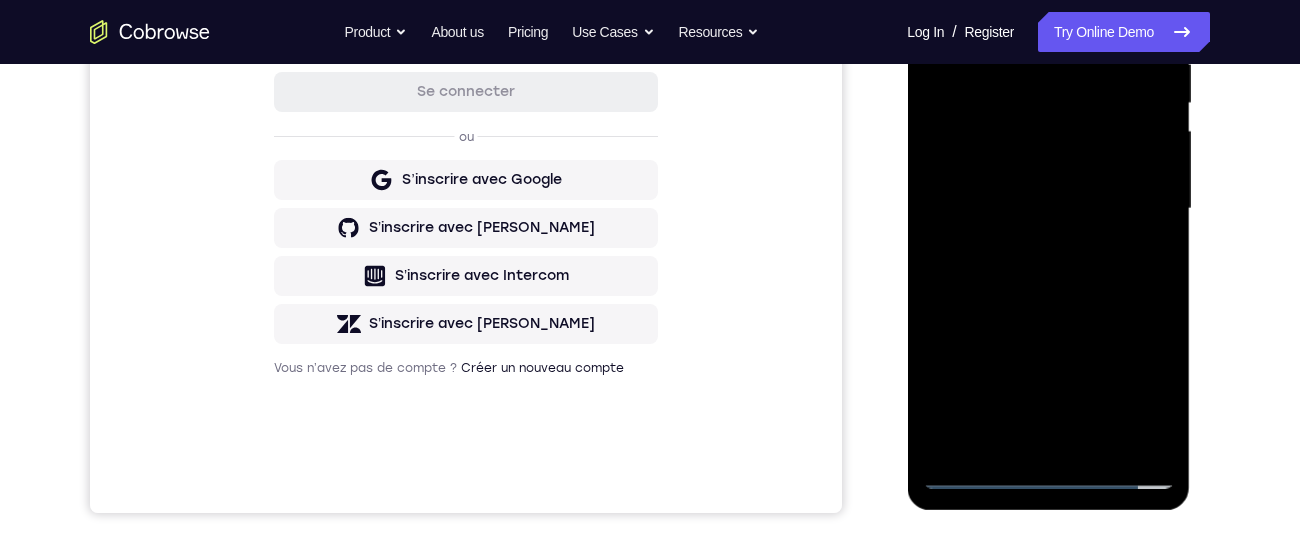 click at bounding box center [1048, 209] 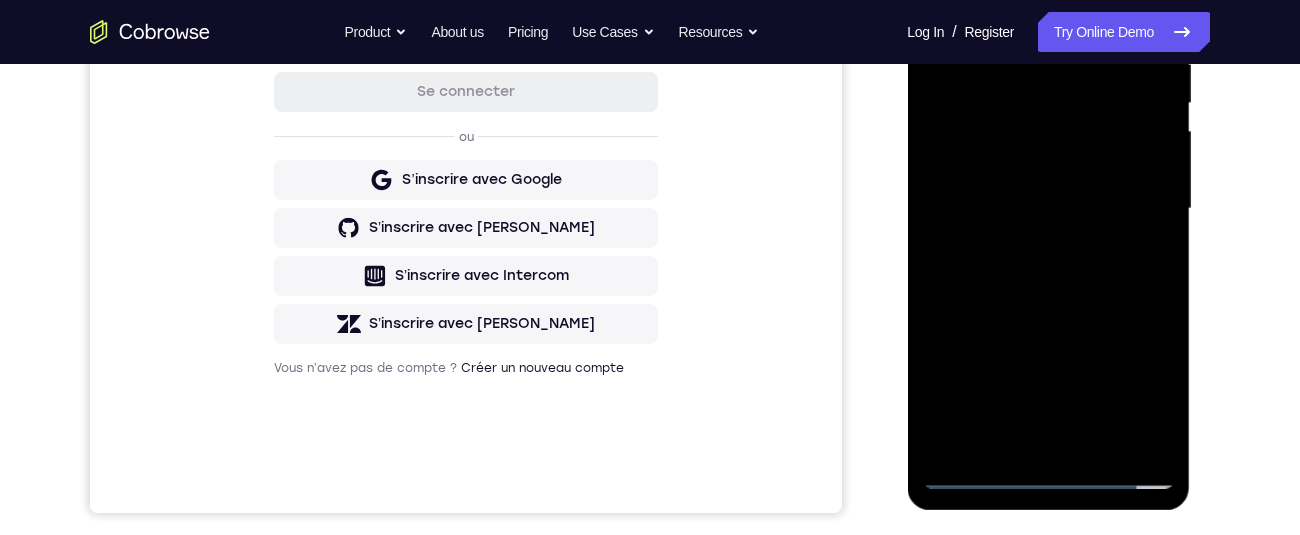 click at bounding box center [1048, 209] 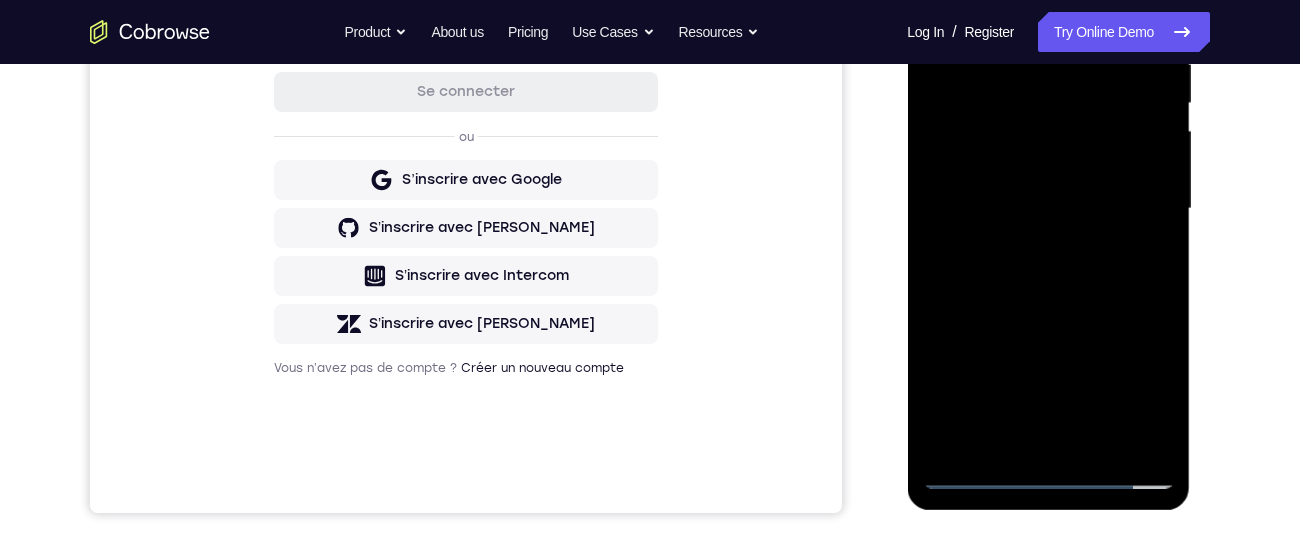 click at bounding box center [1048, 209] 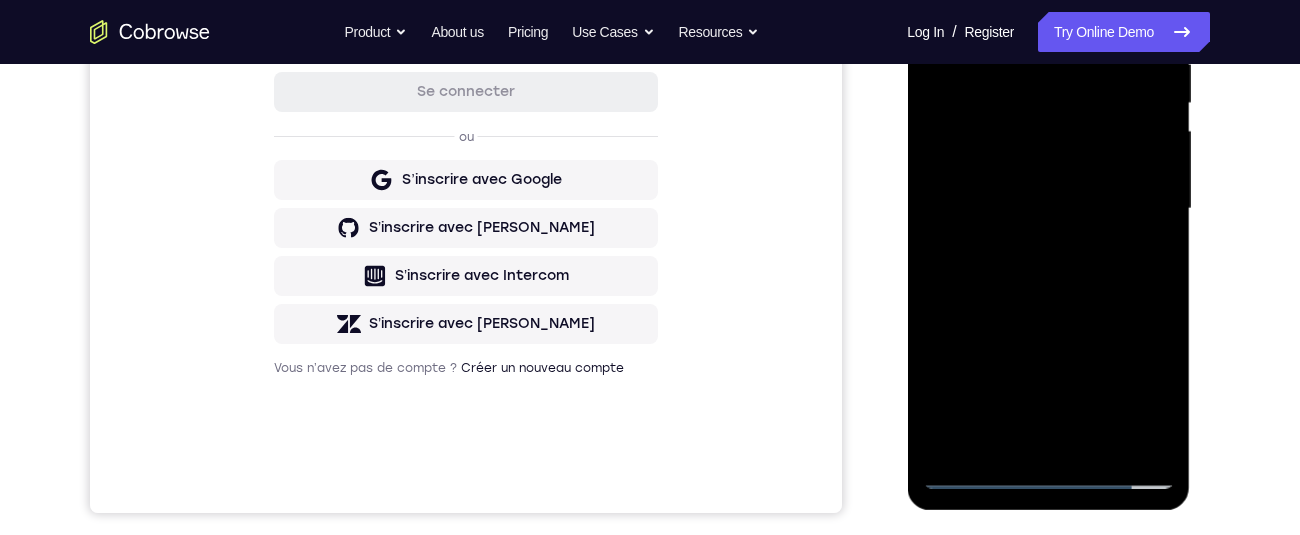 click at bounding box center [1048, 209] 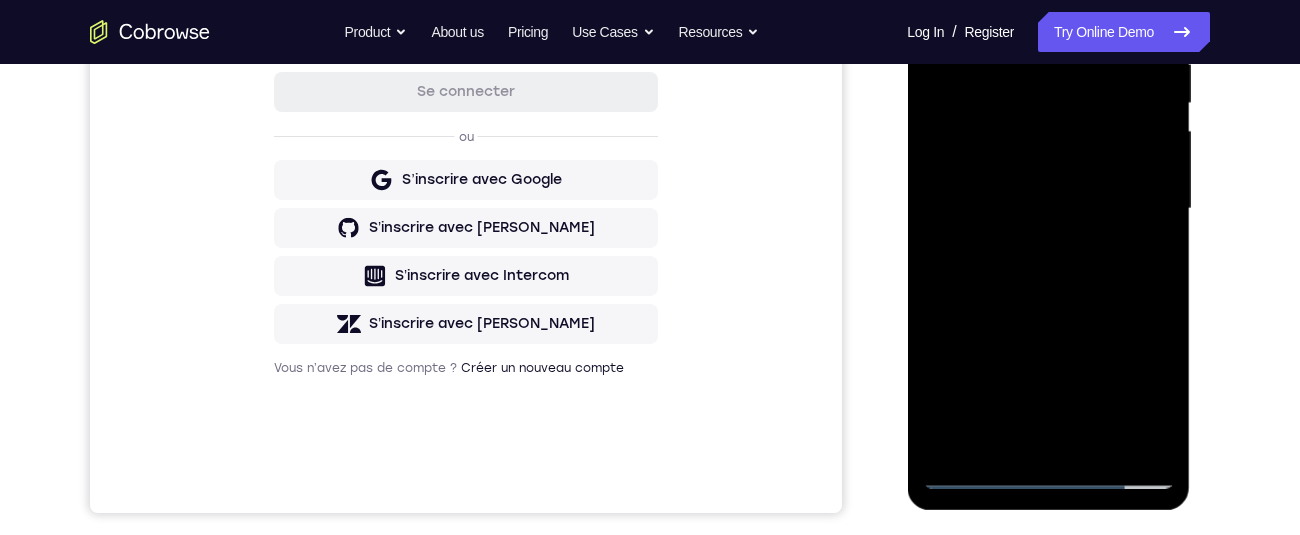 click at bounding box center [1048, 209] 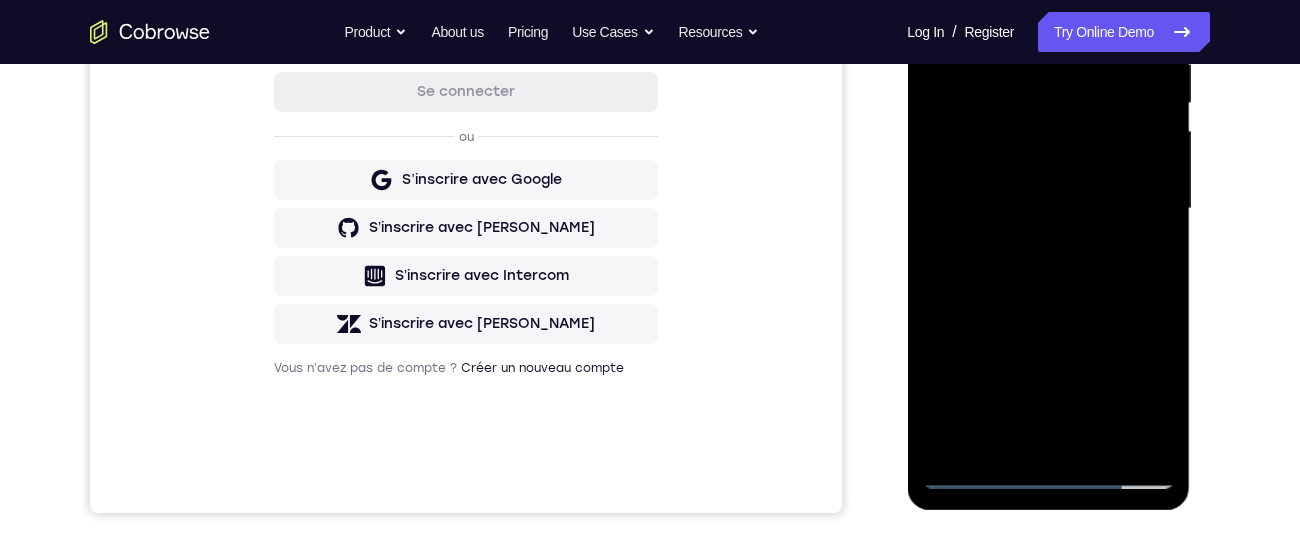 click at bounding box center [1048, 209] 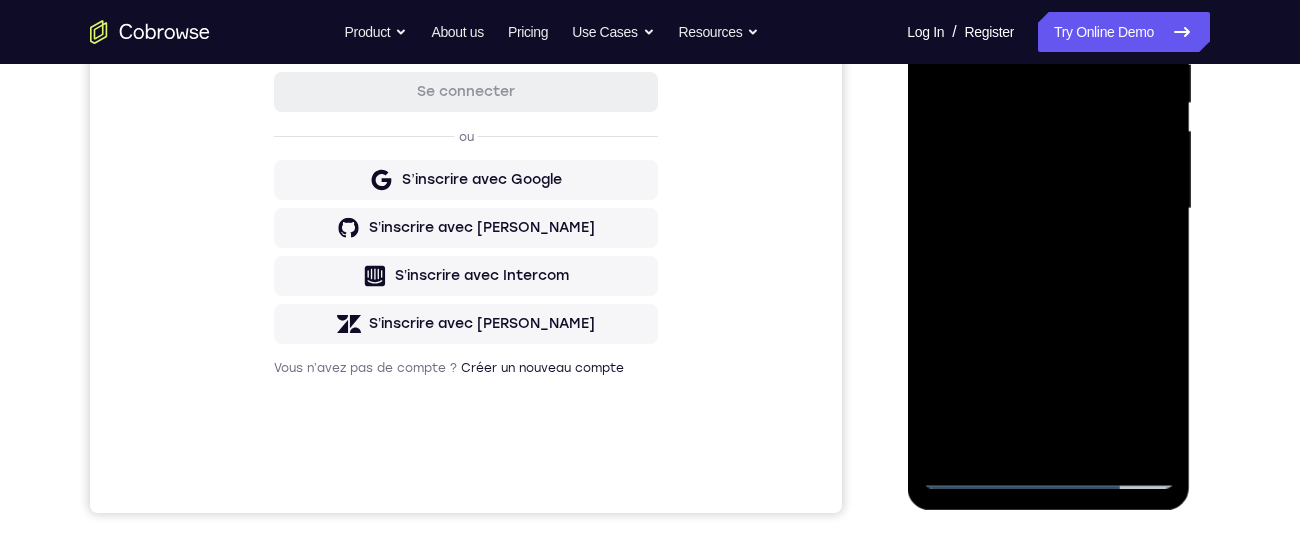 click at bounding box center (1048, 209) 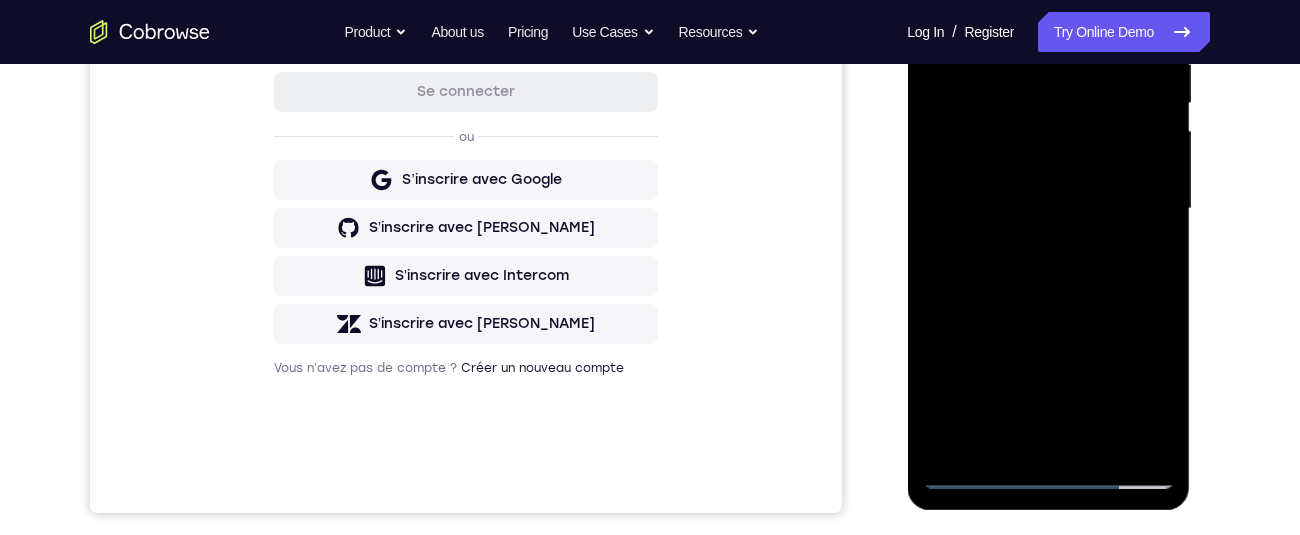 click at bounding box center (1048, 209) 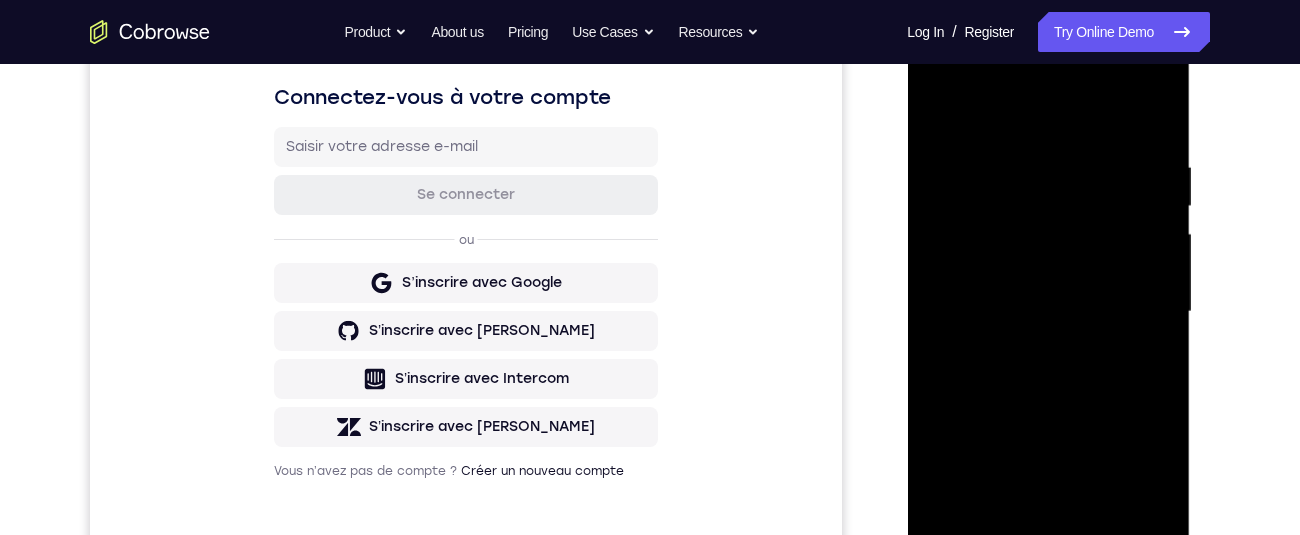 click at bounding box center [1048, 312] 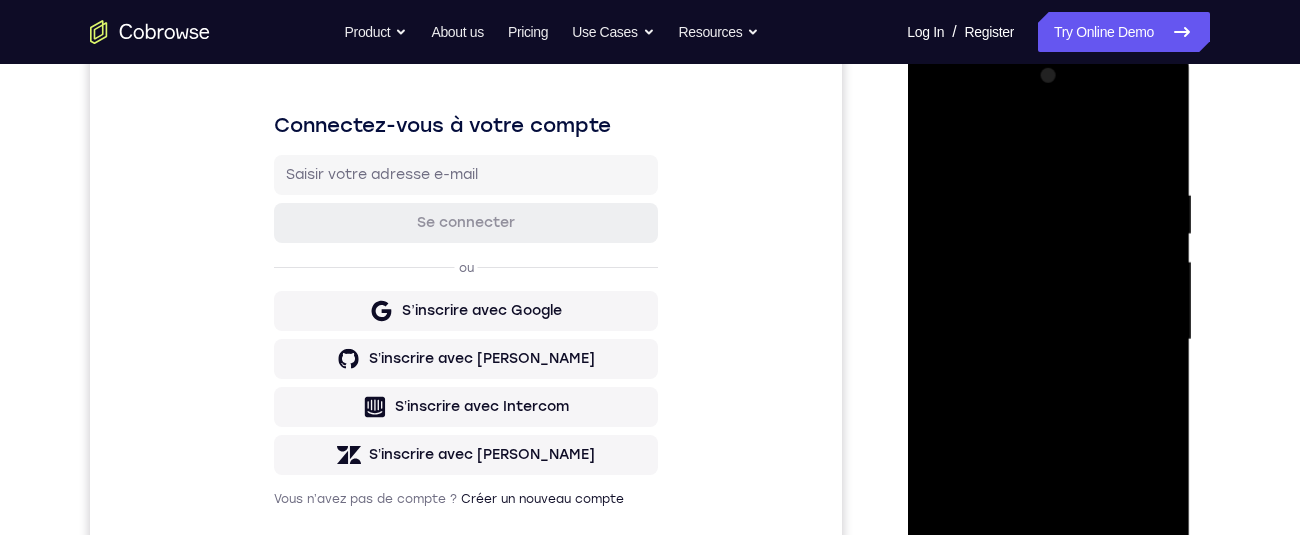 click at bounding box center (1048, 340) 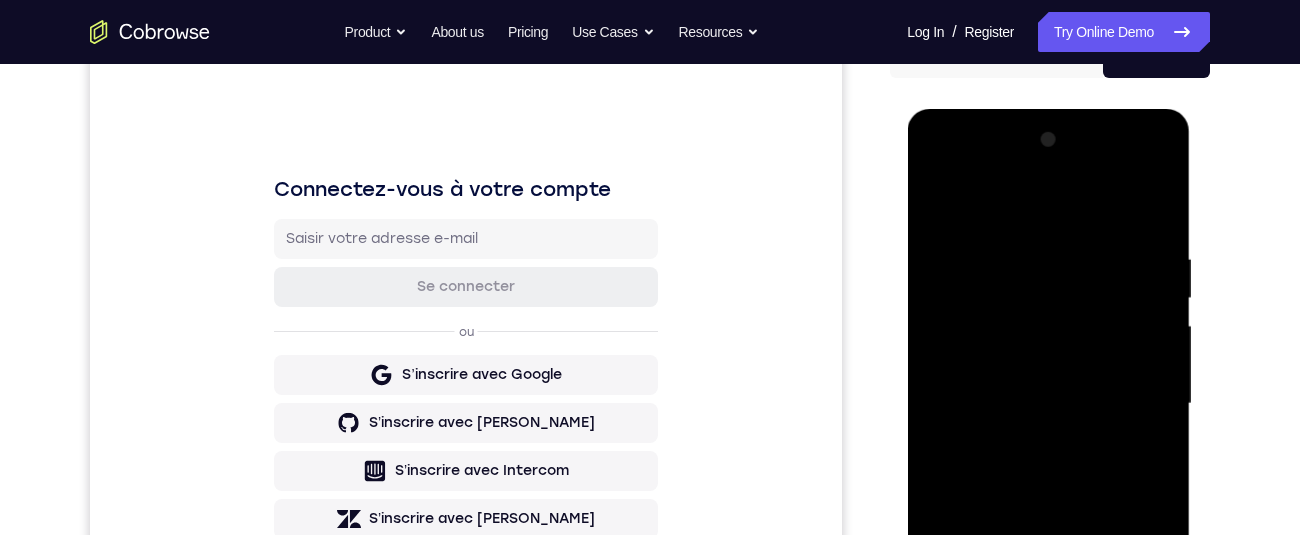 scroll, scrollTop: 226, scrollLeft: 0, axis: vertical 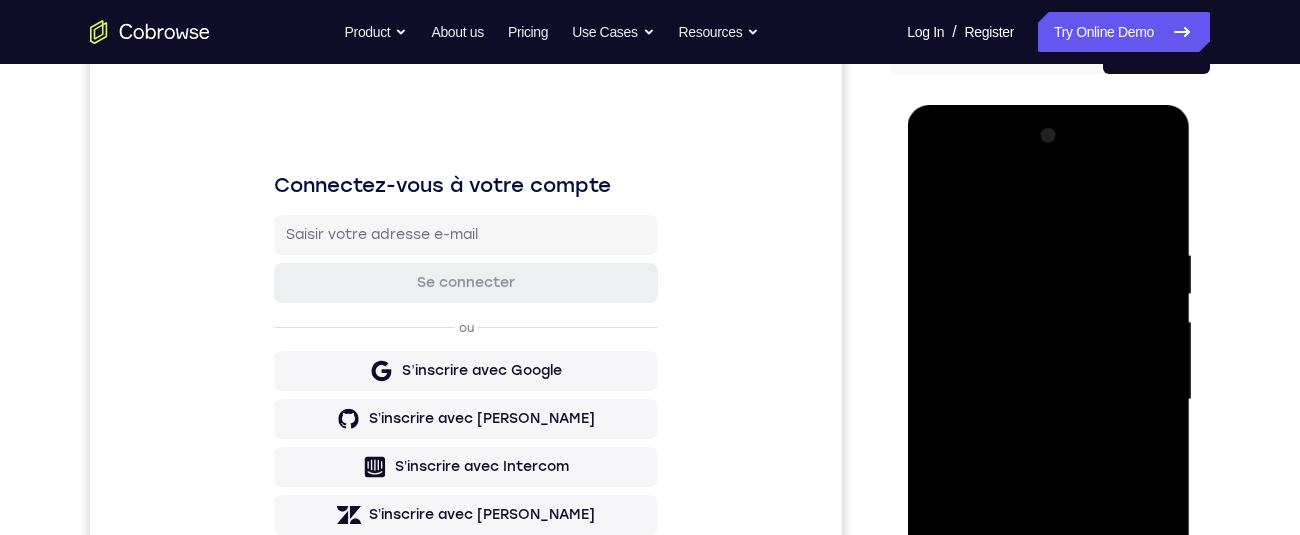 click at bounding box center [1048, 400] 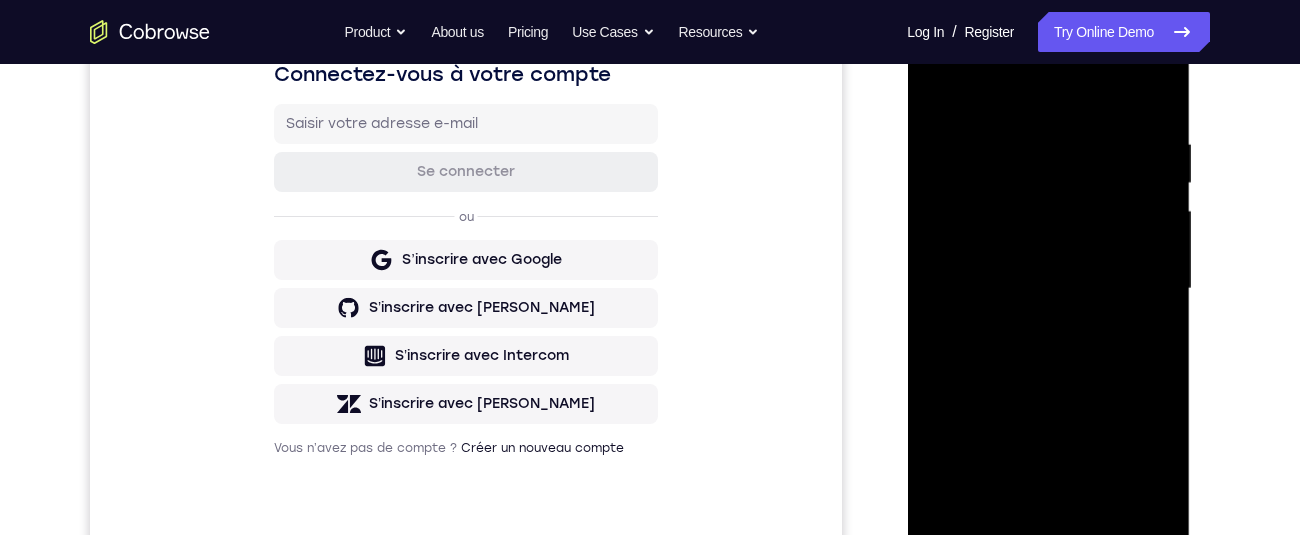 click at bounding box center (1048, 289) 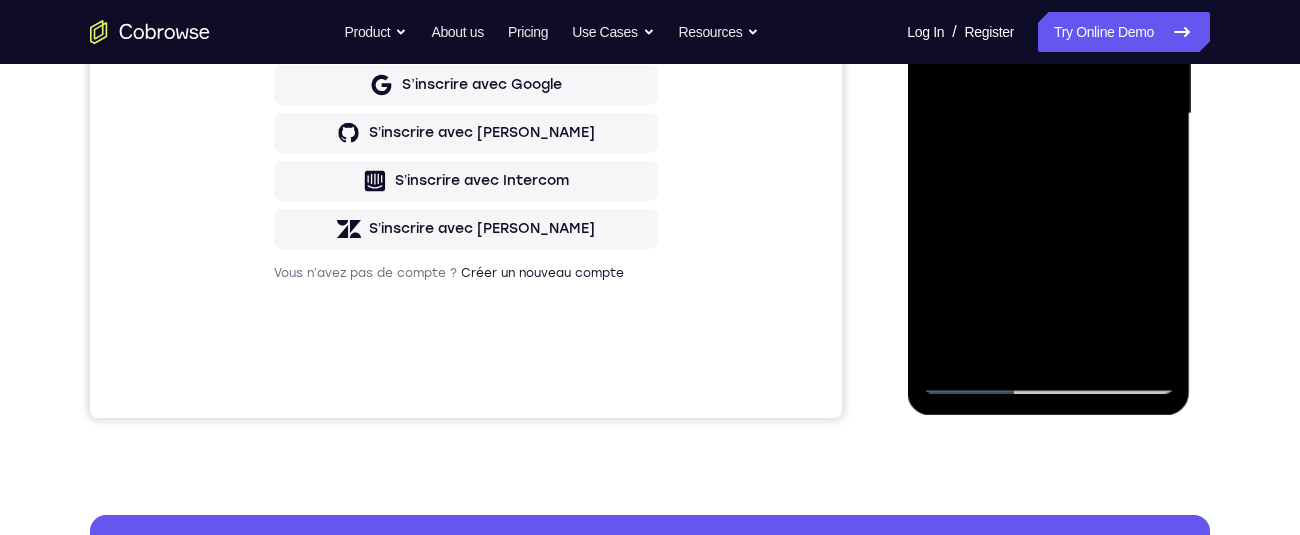 scroll, scrollTop: 450, scrollLeft: 0, axis: vertical 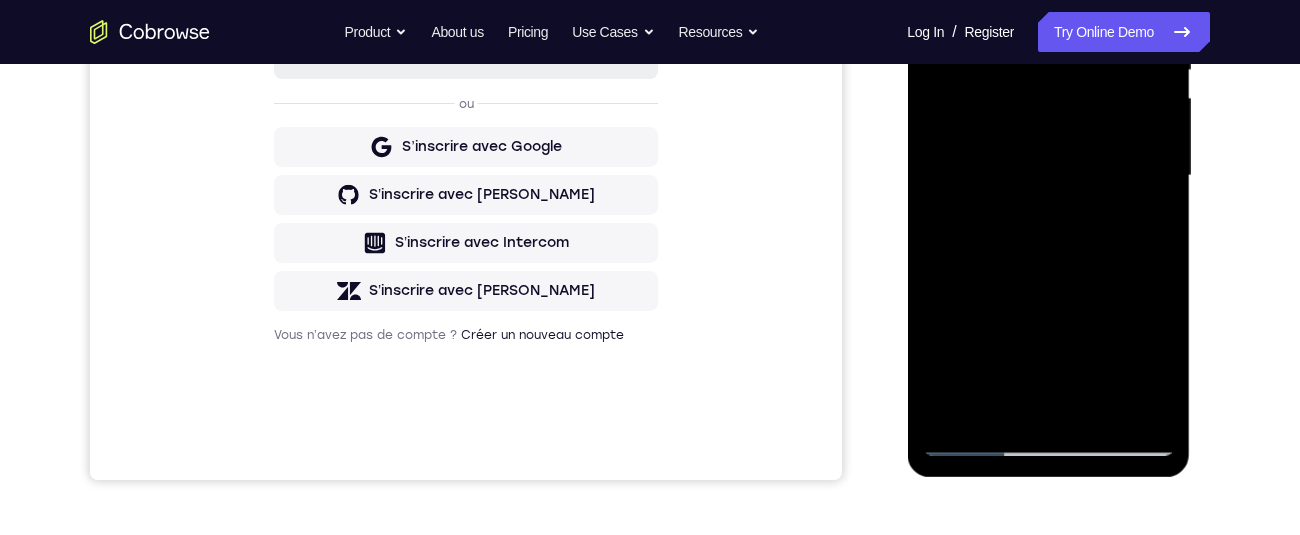 click at bounding box center (1048, 176) 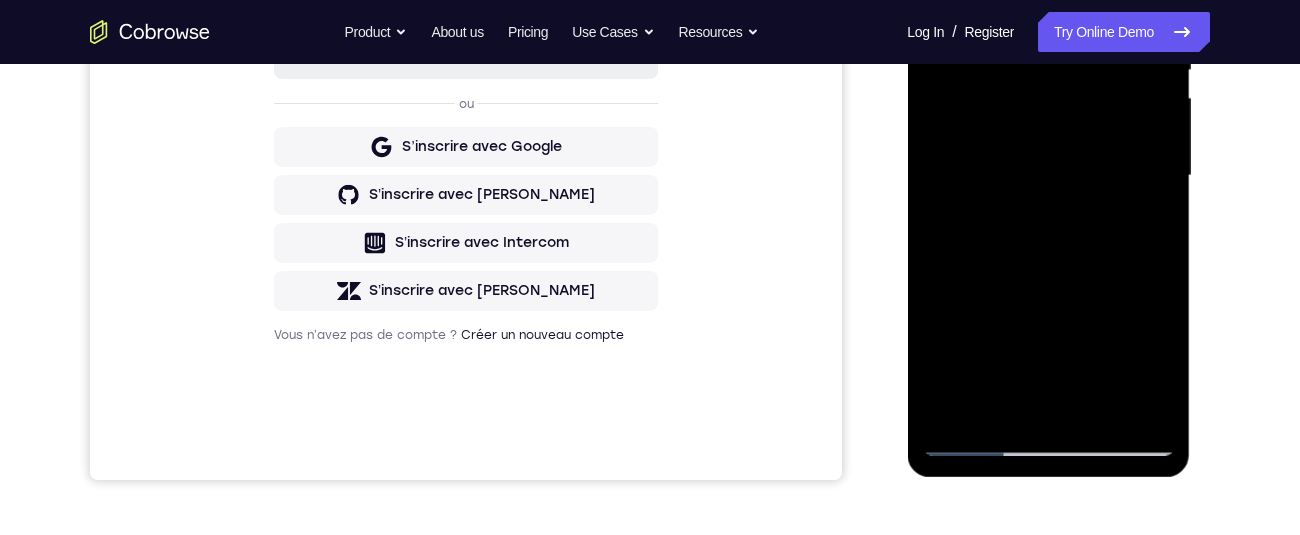 click at bounding box center [1048, 176] 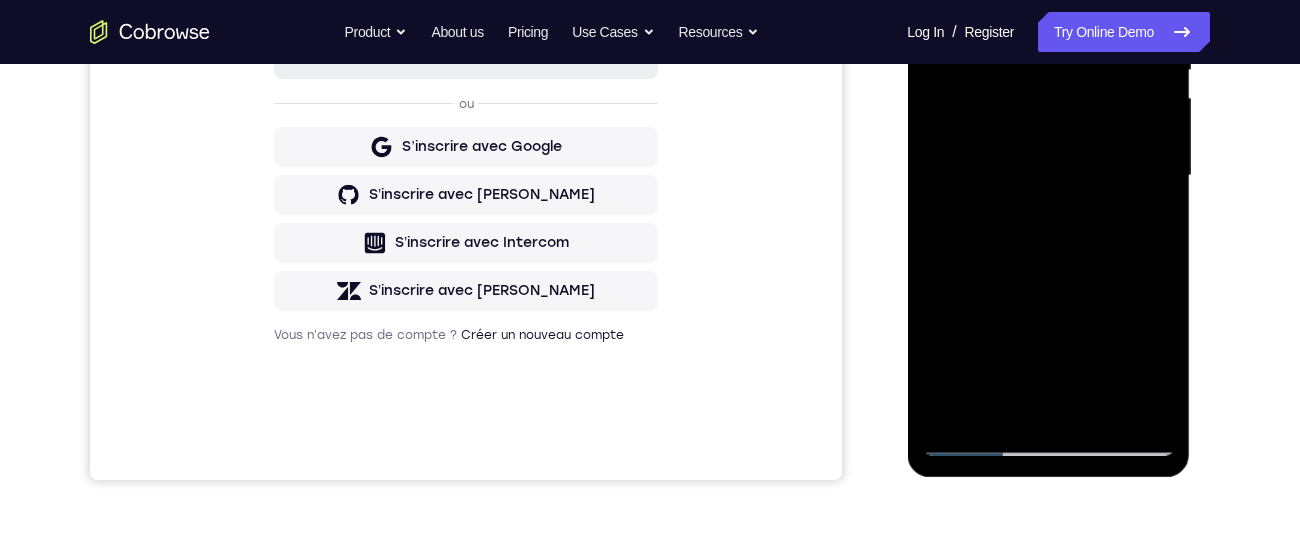 click at bounding box center (1048, 176) 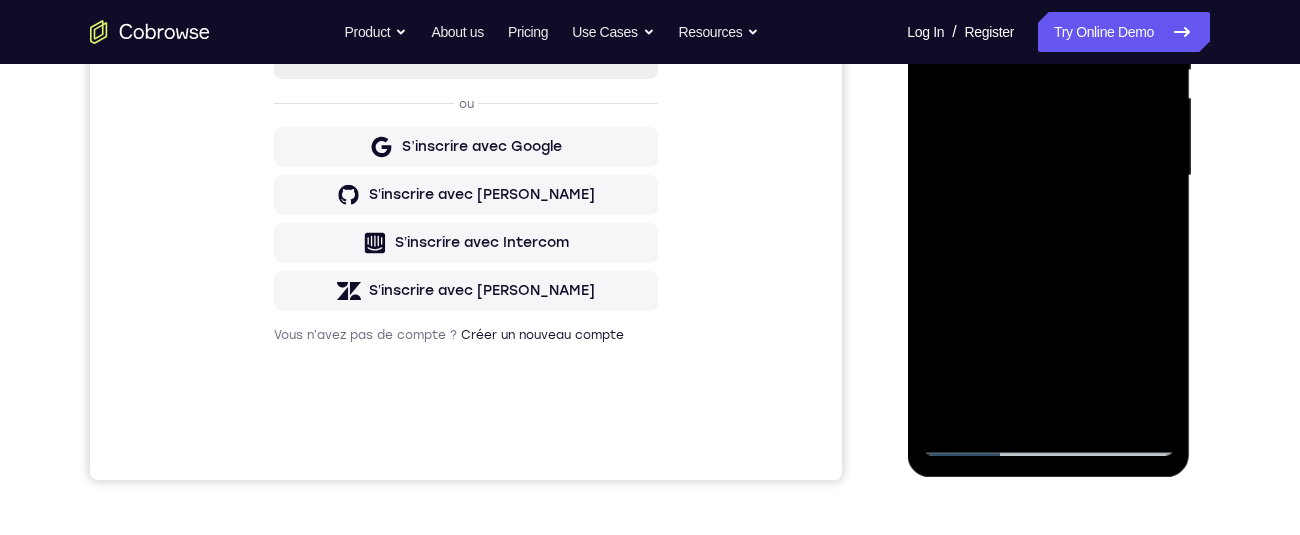 click at bounding box center (1048, 176) 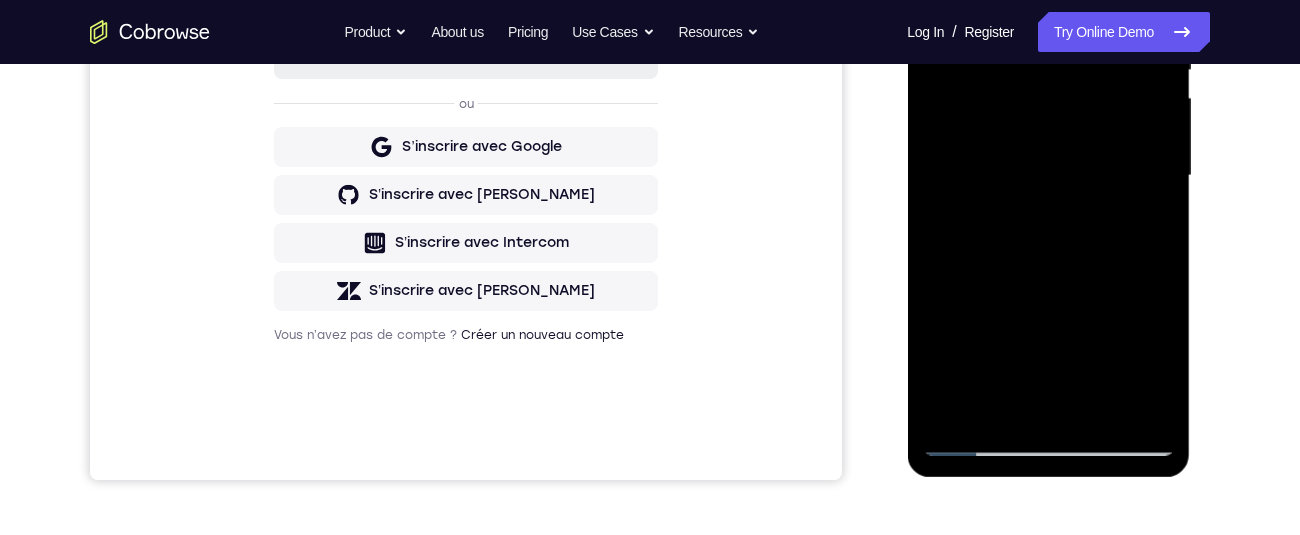 click at bounding box center [1048, 176] 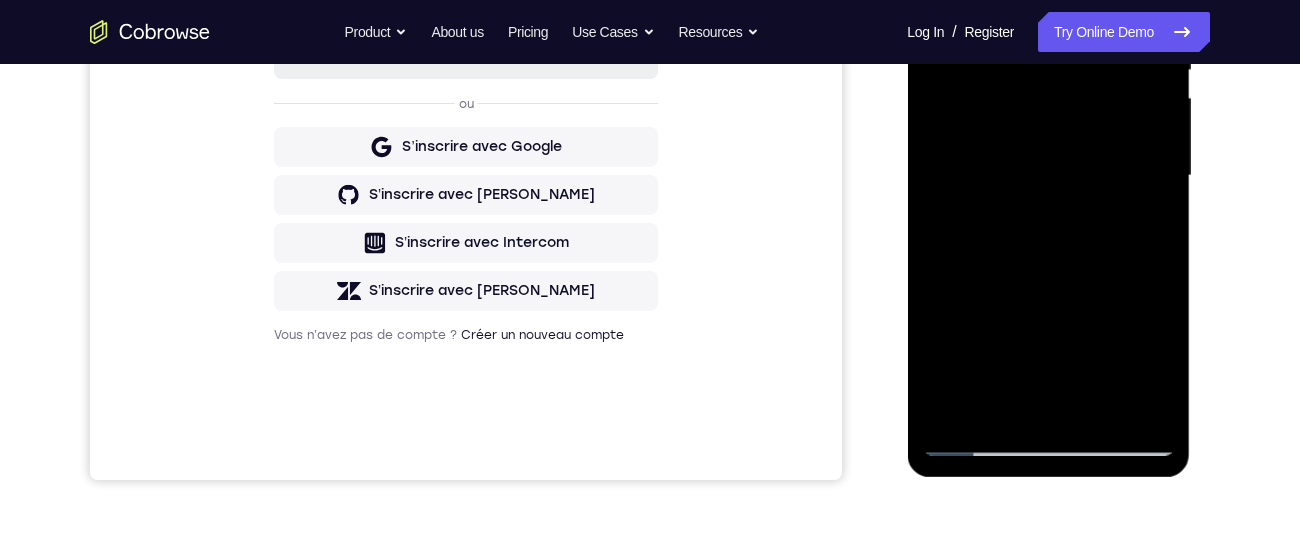 click at bounding box center (1048, 176) 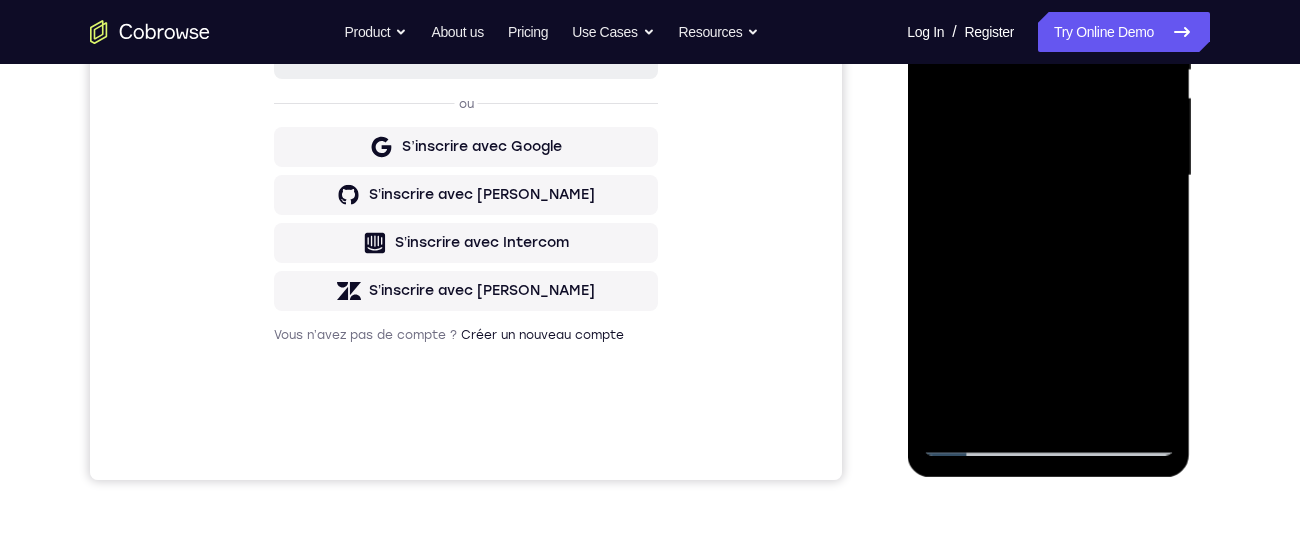 click at bounding box center [1048, 176] 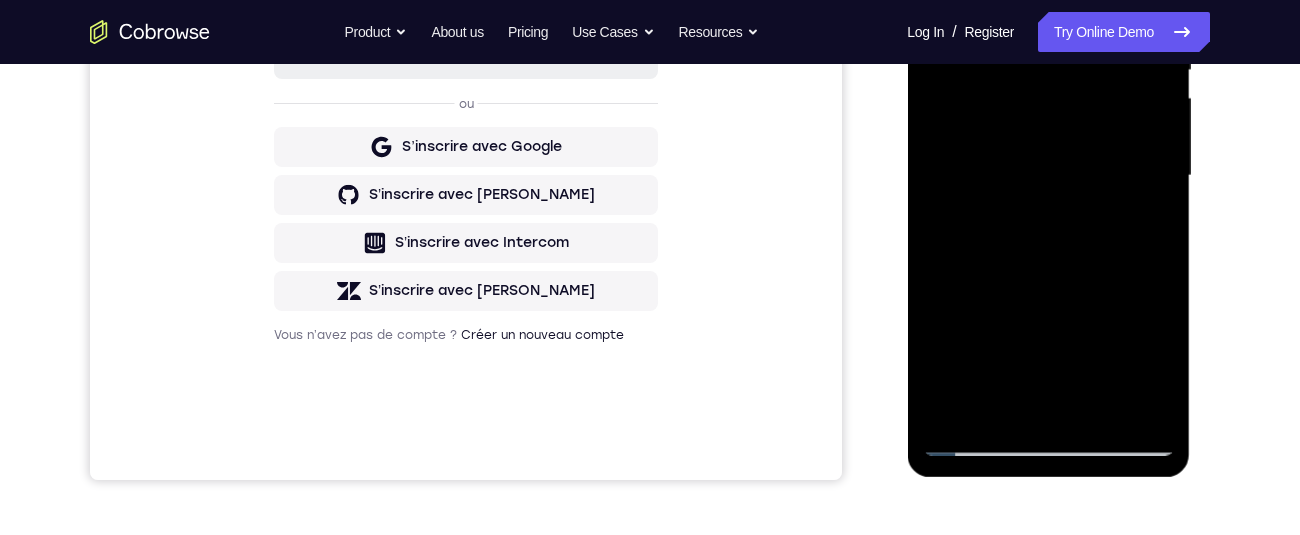 scroll, scrollTop: 379, scrollLeft: 0, axis: vertical 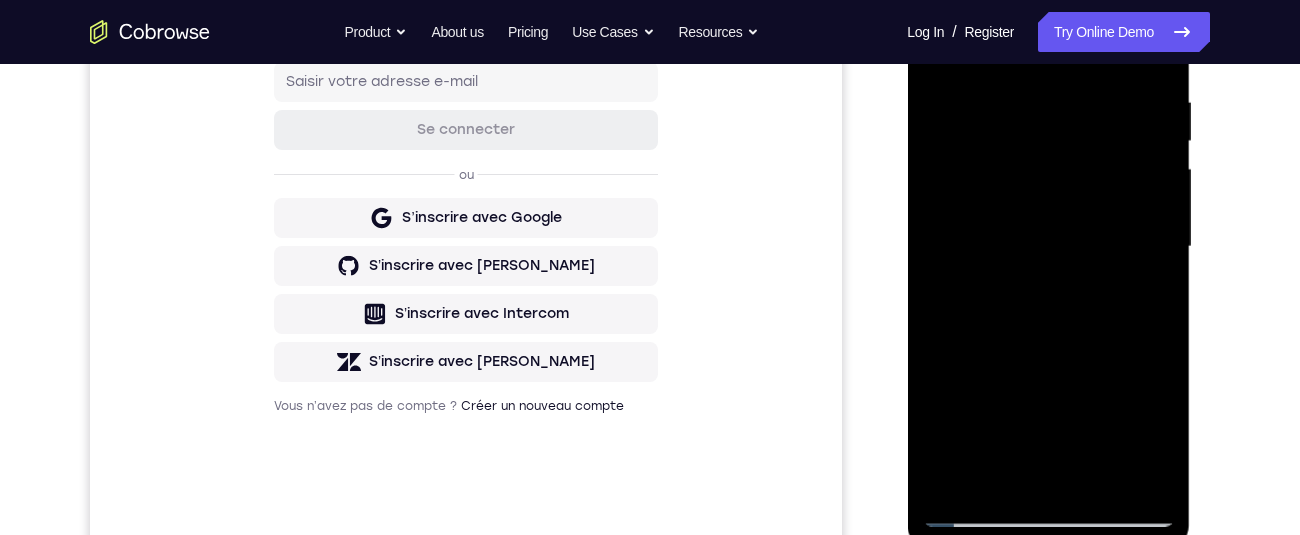 click at bounding box center (1048, 247) 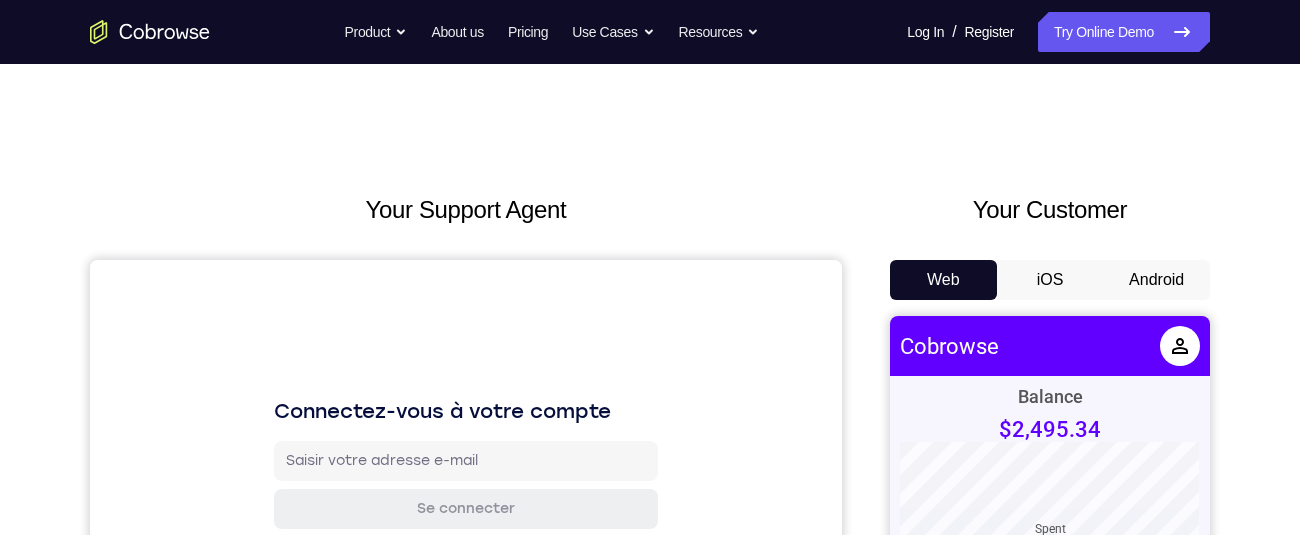scroll, scrollTop: 0, scrollLeft: 0, axis: both 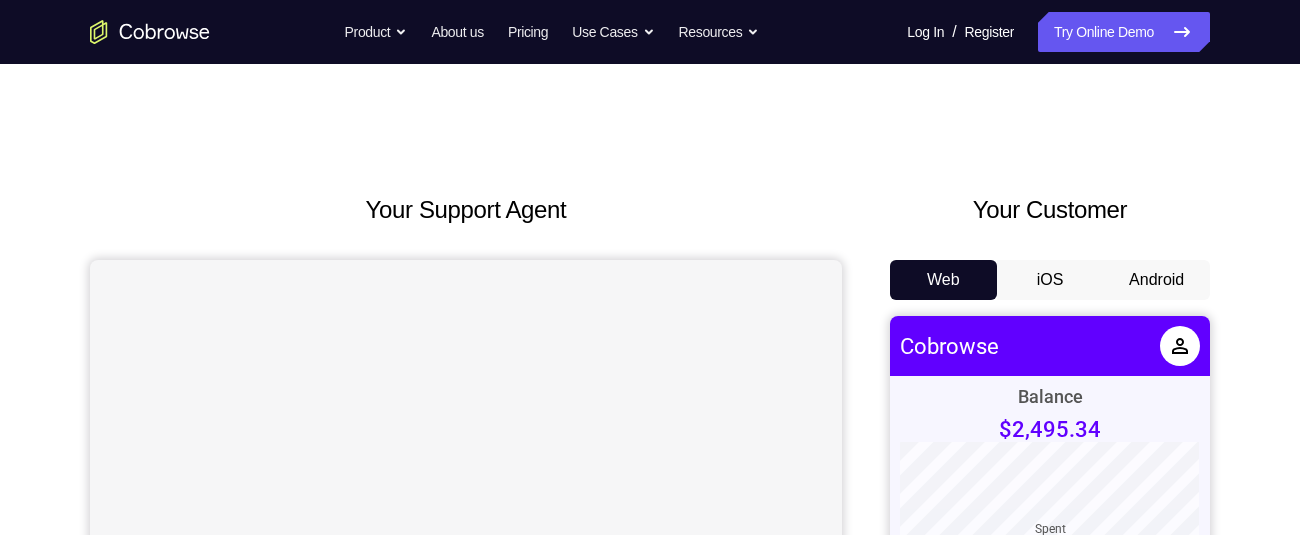 click on "Android" at bounding box center [1156, 280] 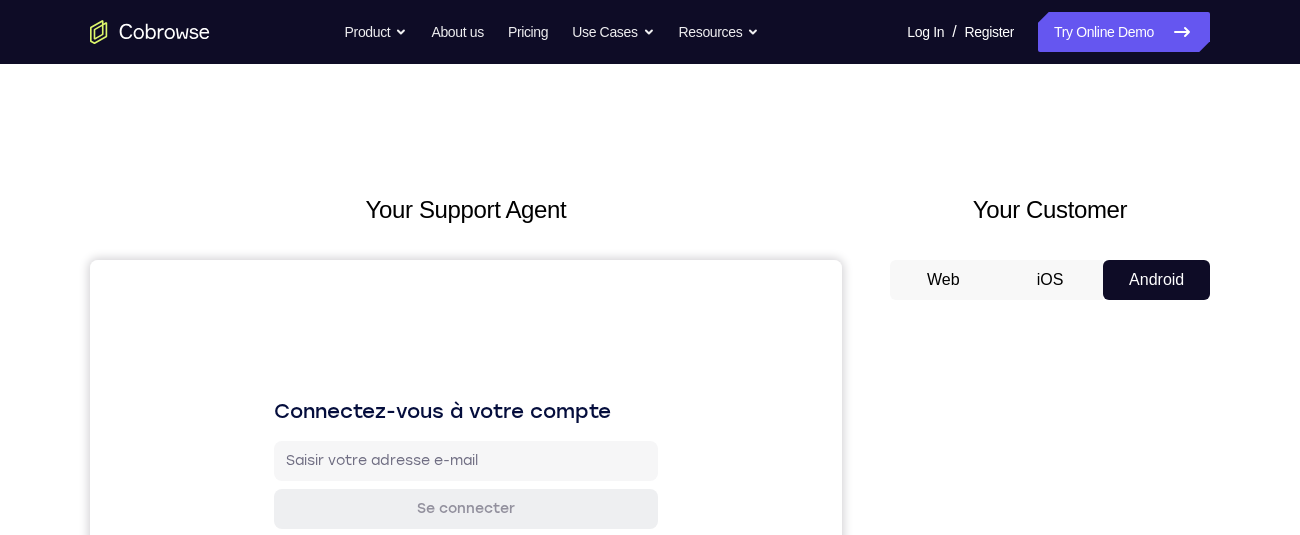 scroll, scrollTop: 0, scrollLeft: 0, axis: both 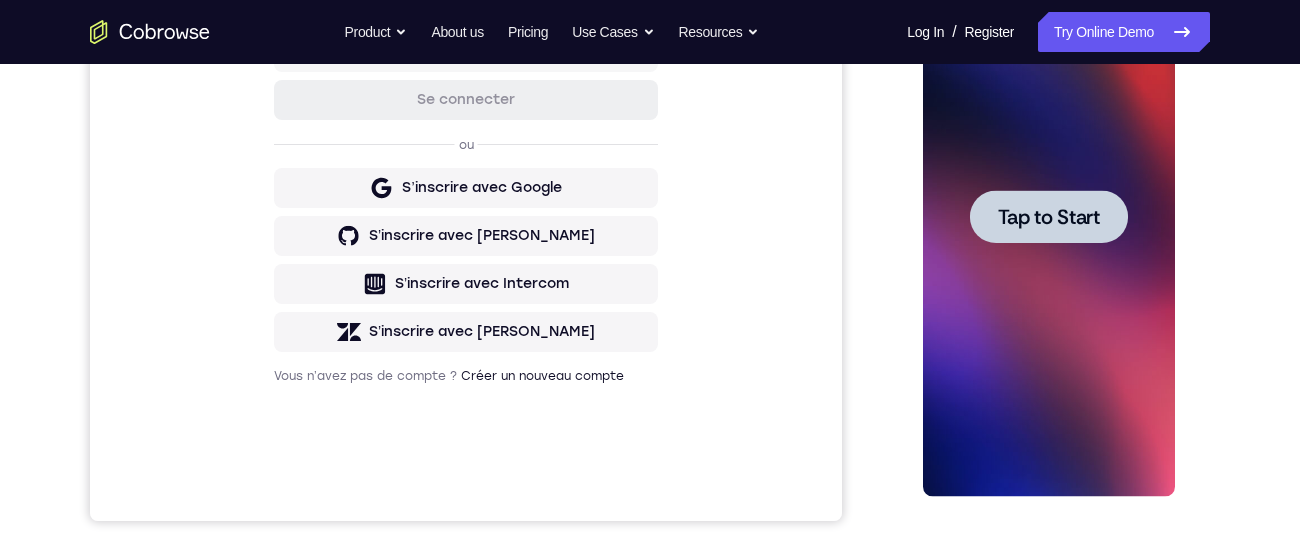 click on "Tap to Start" at bounding box center [1048, 217] 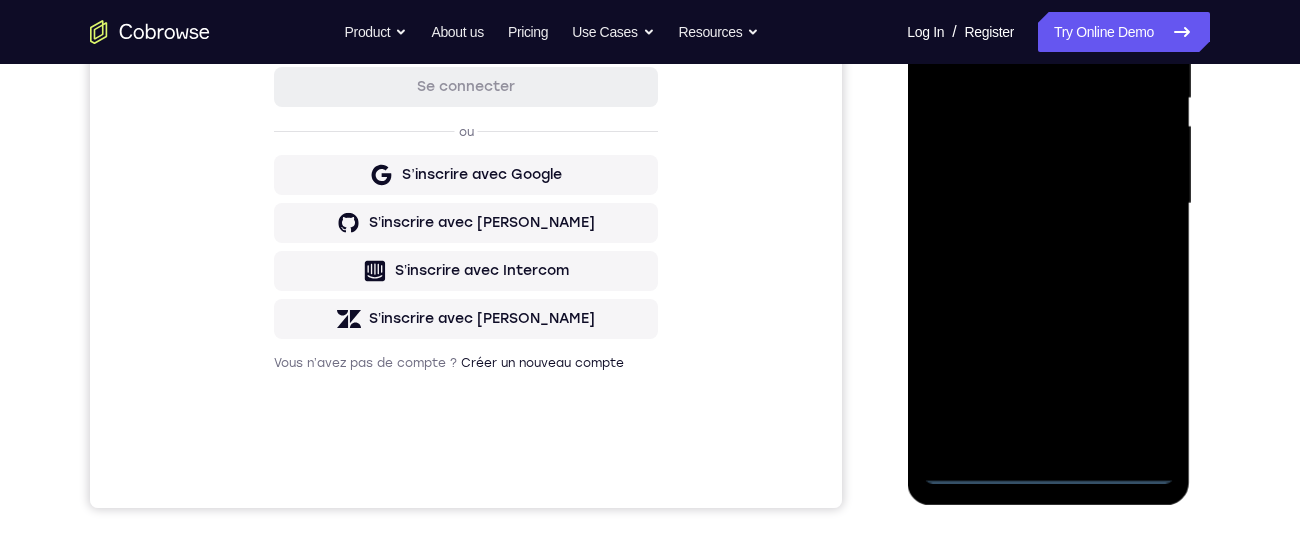scroll, scrollTop: 440, scrollLeft: 0, axis: vertical 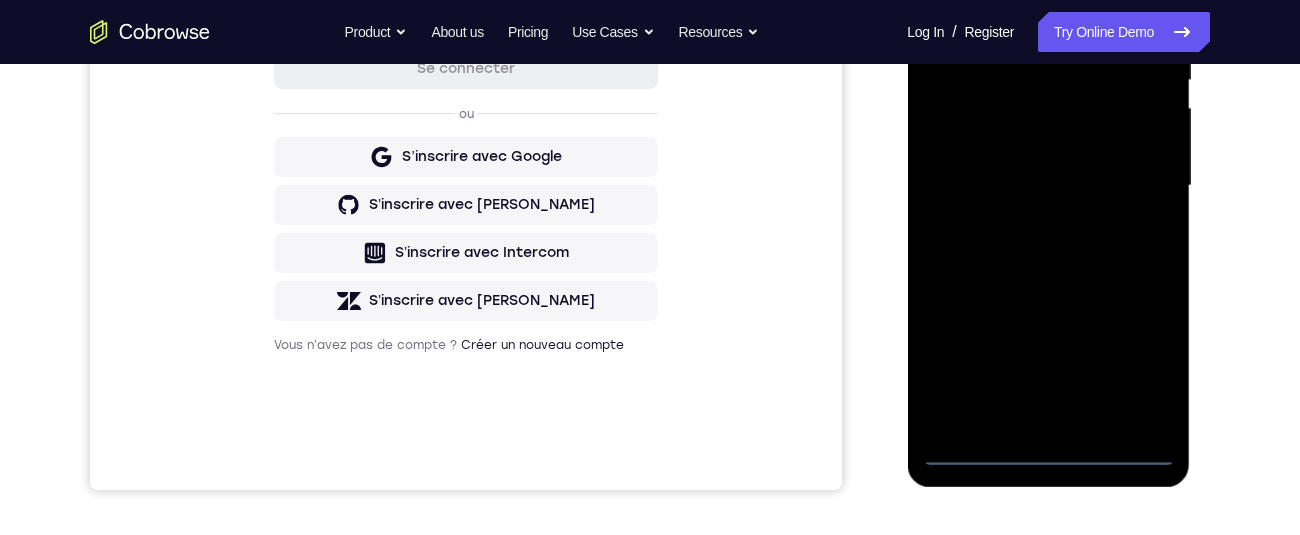 click at bounding box center [1048, 186] 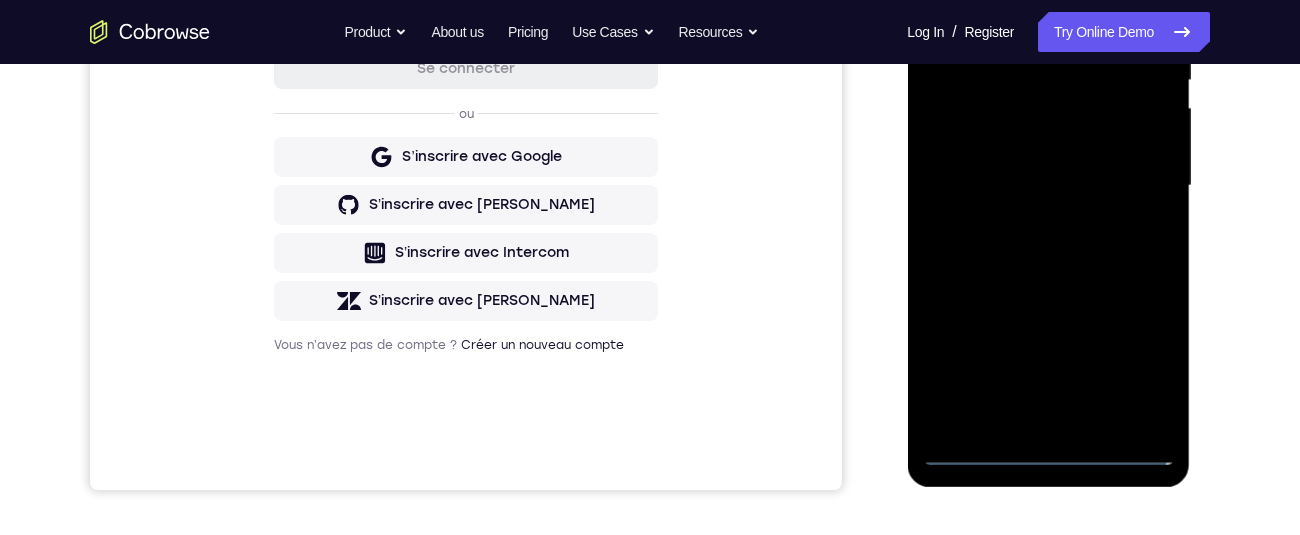 click at bounding box center [1048, 186] 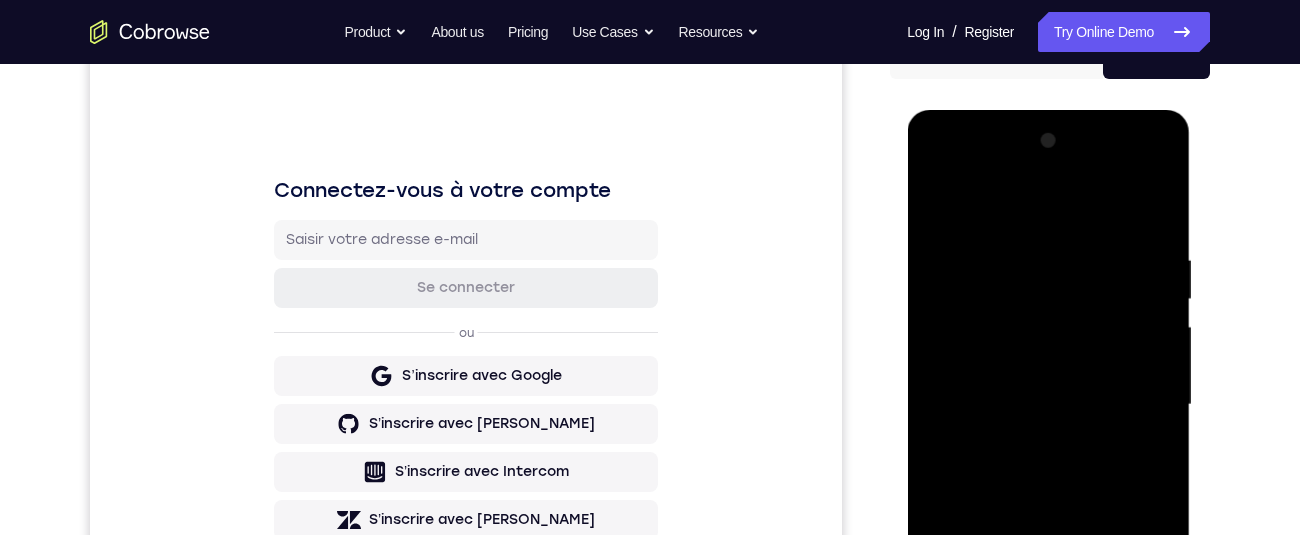 scroll, scrollTop: 257, scrollLeft: 0, axis: vertical 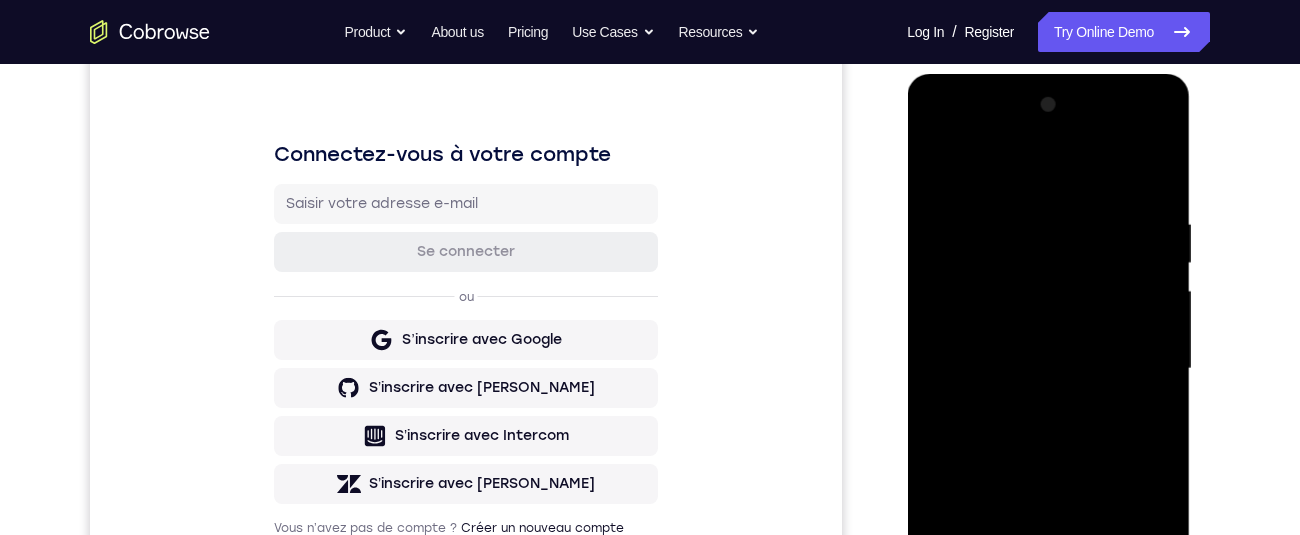 click at bounding box center [1048, 369] 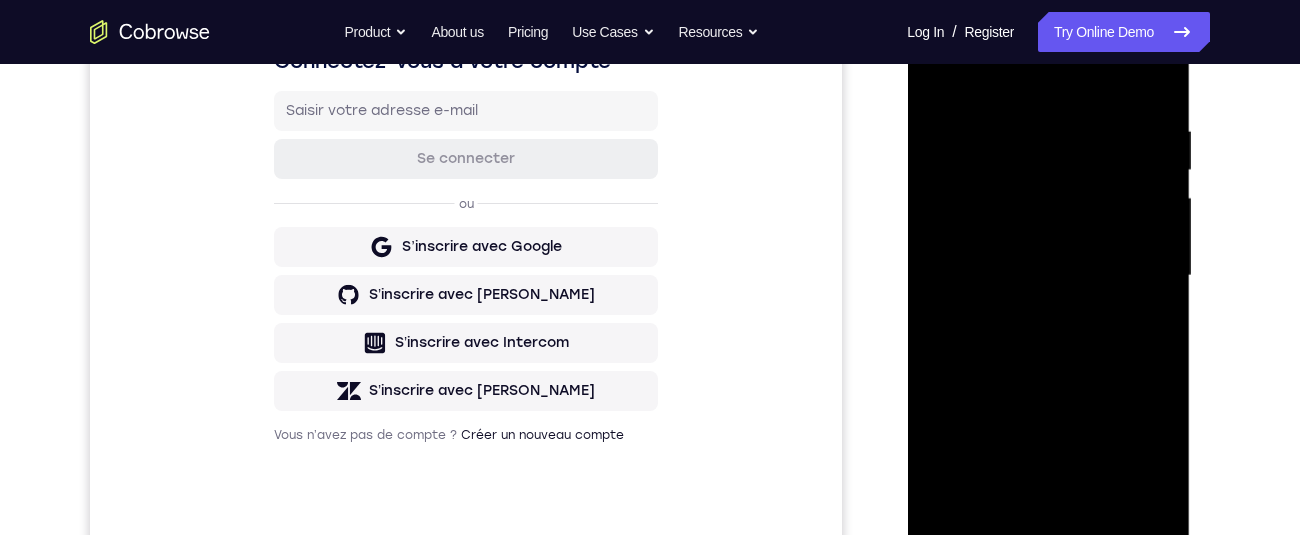 scroll, scrollTop: 361, scrollLeft: 0, axis: vertical 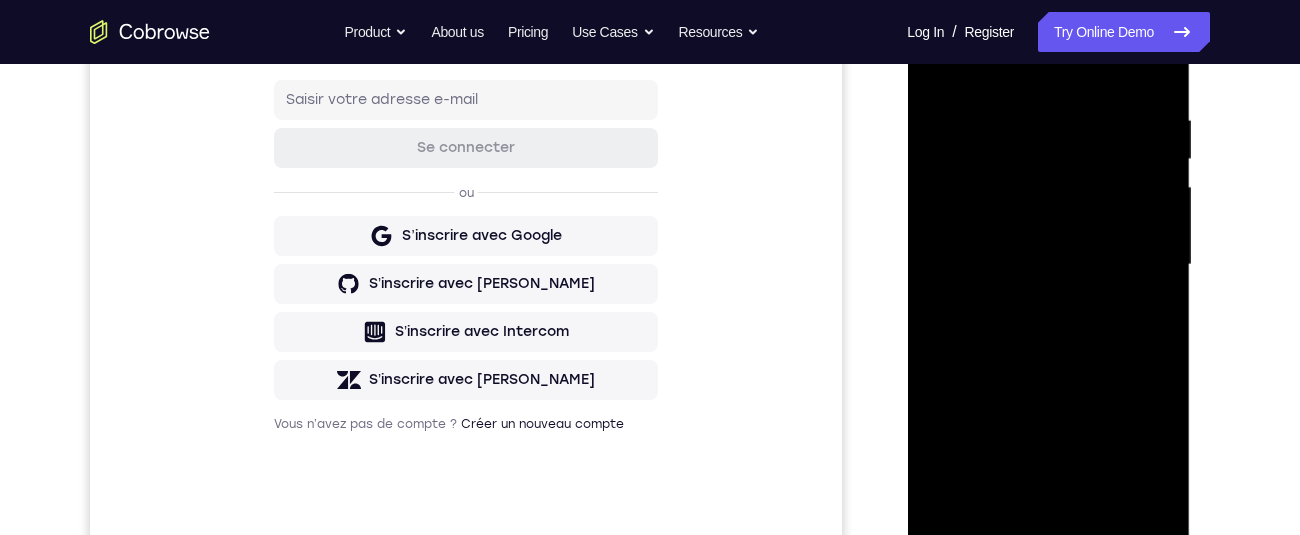 click at bounding box center [1048, 265] 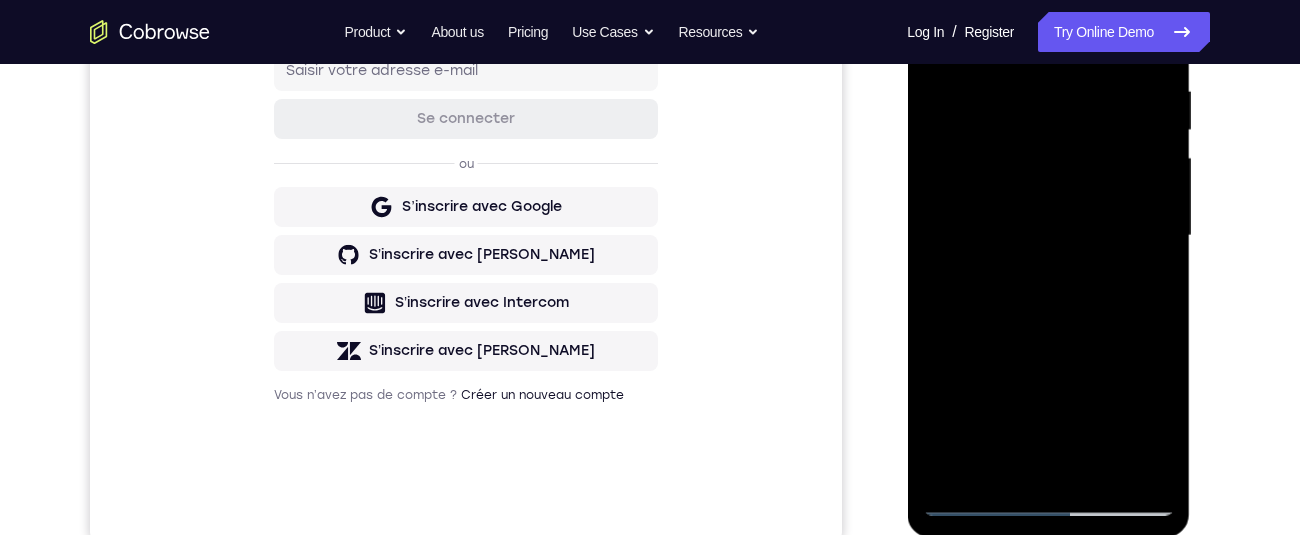 scroll, scrollTop: 385, scrollLeft: 0, axis: vertical 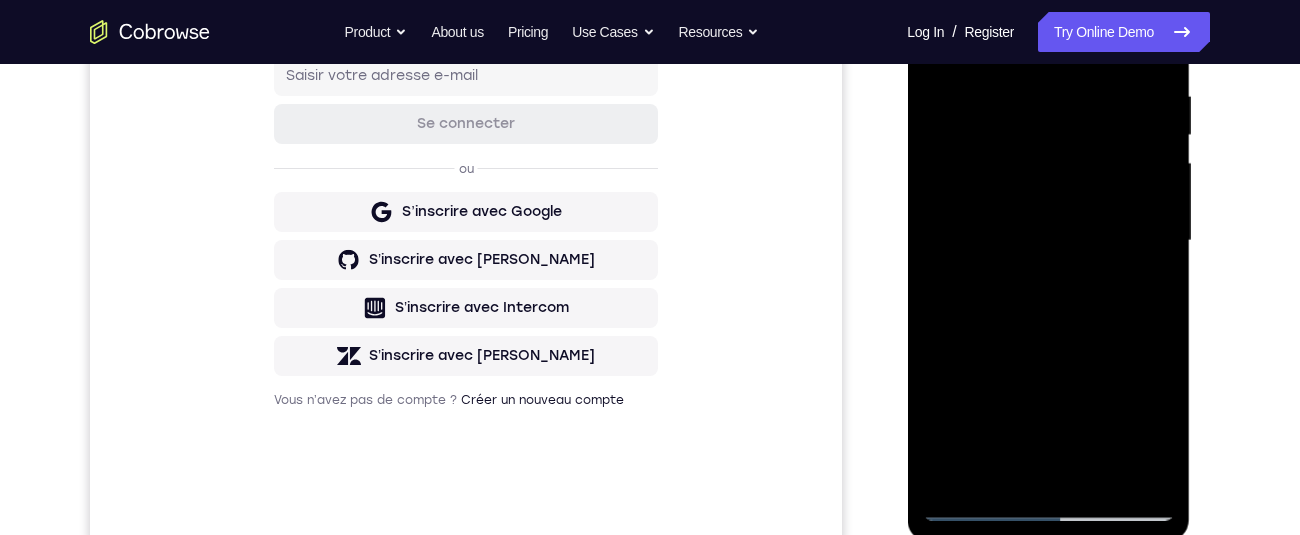 click at bounding box center [1048, 241] 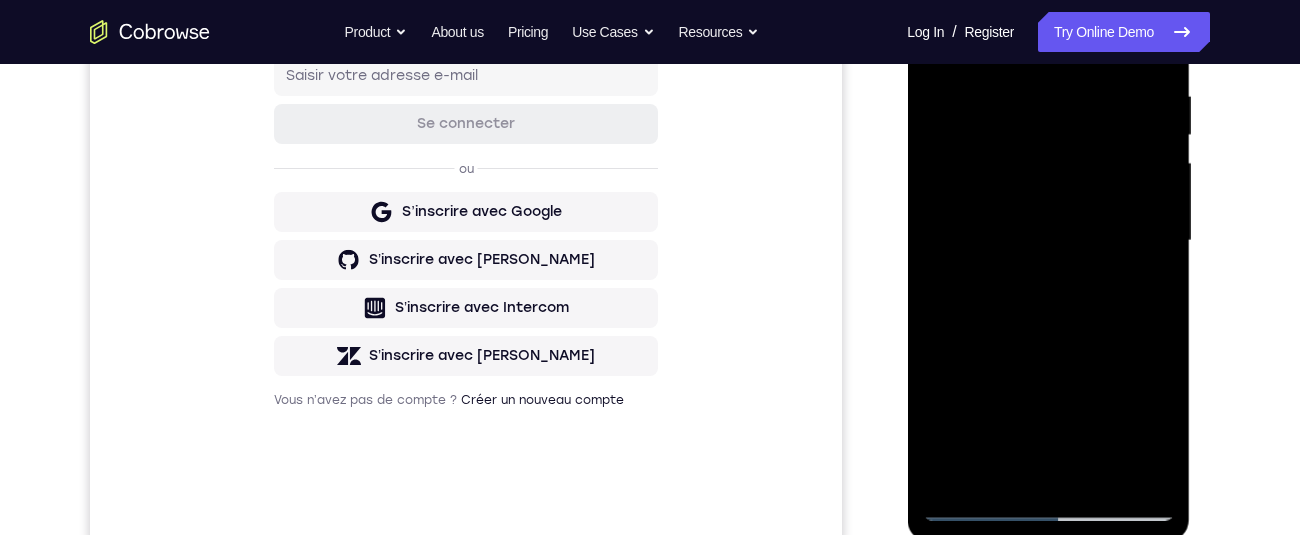 click at bounding box center [1048, 241] 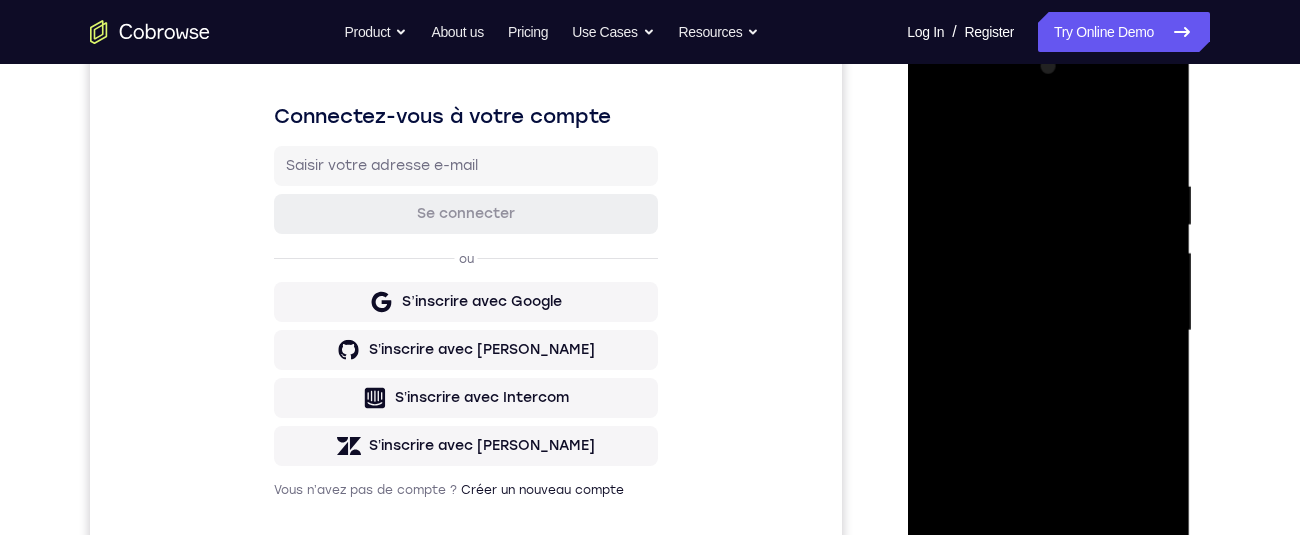 scroll, scrollTop: 296, scrollLeft: 0, axis: vertical 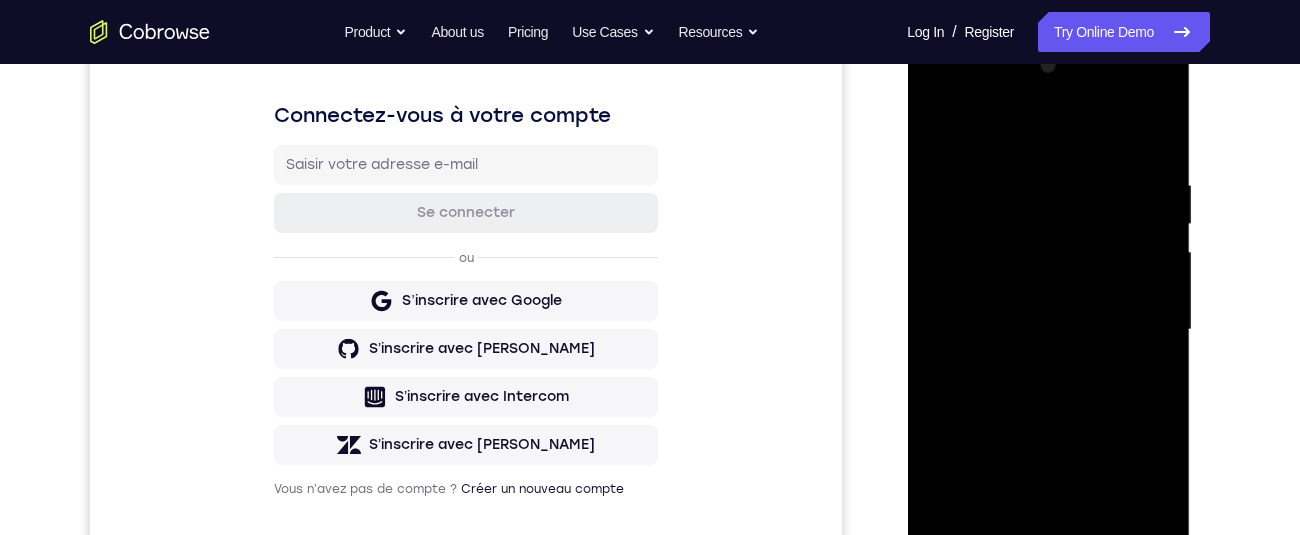 click at bounding box center [1048, 330] 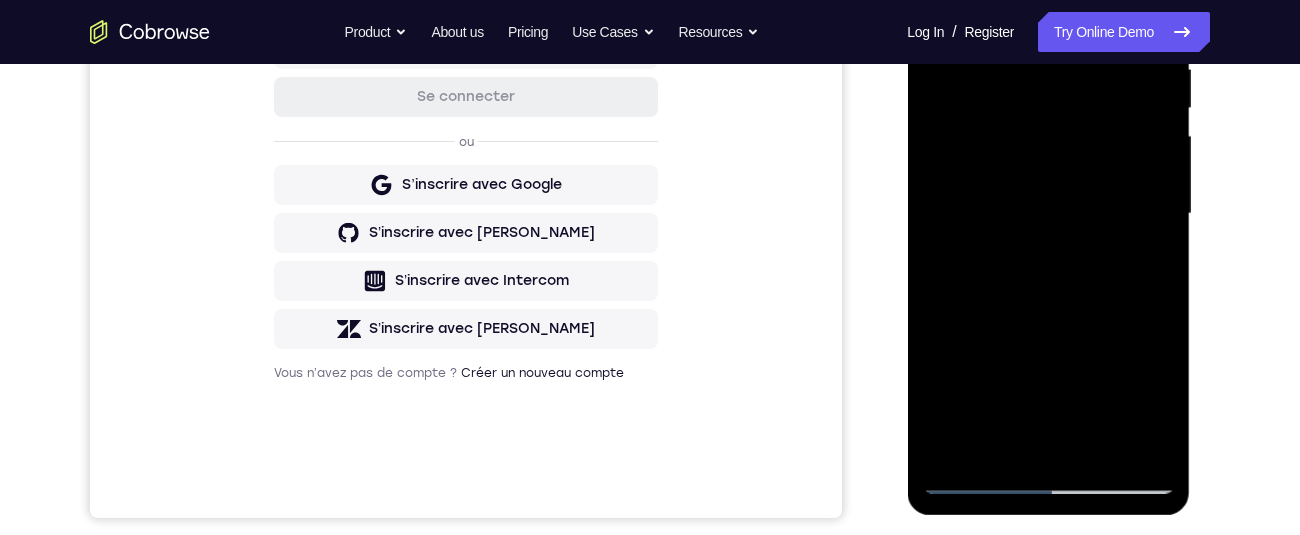 click at bounding box center (1048, 214) 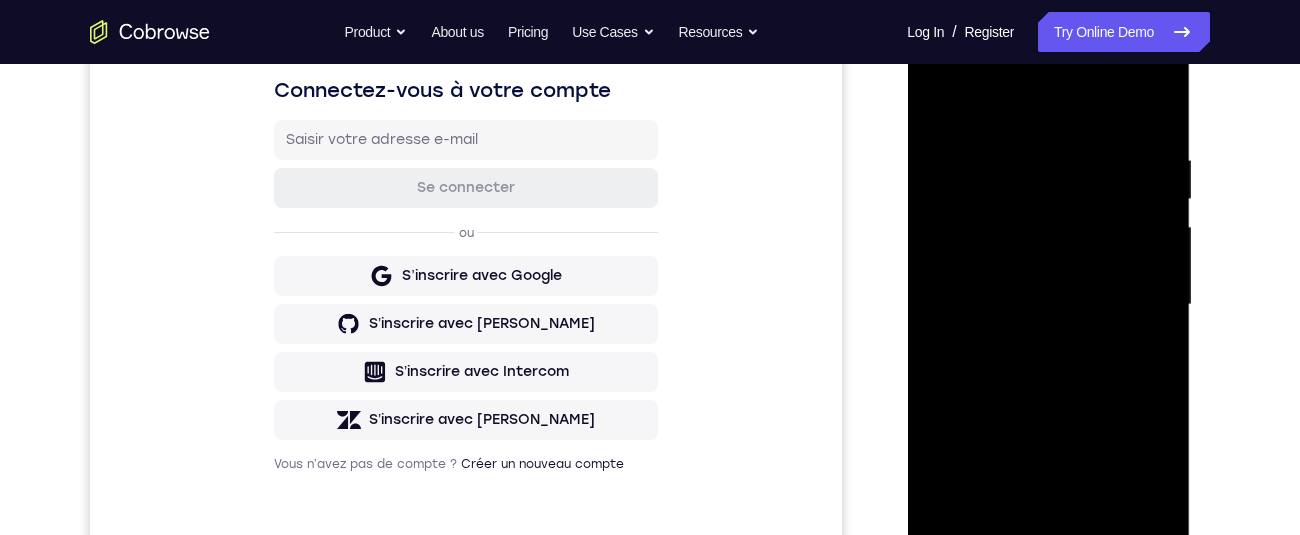 scroll, scrollTop: 238, scrollLeft: 0, axis: vertical 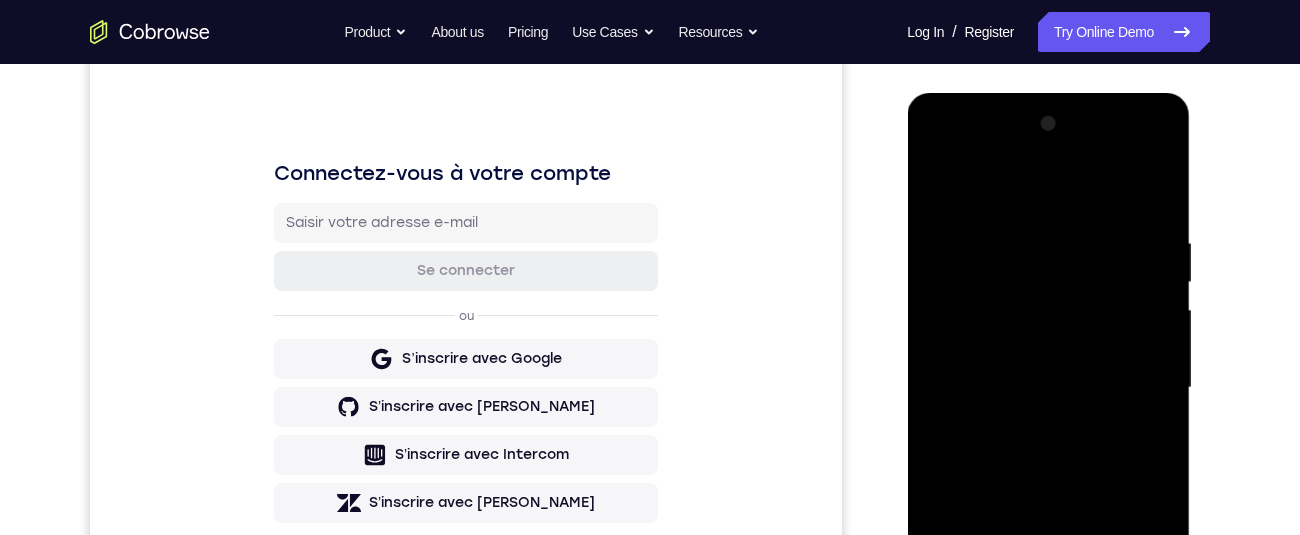click at bounding box center [1048, 388] 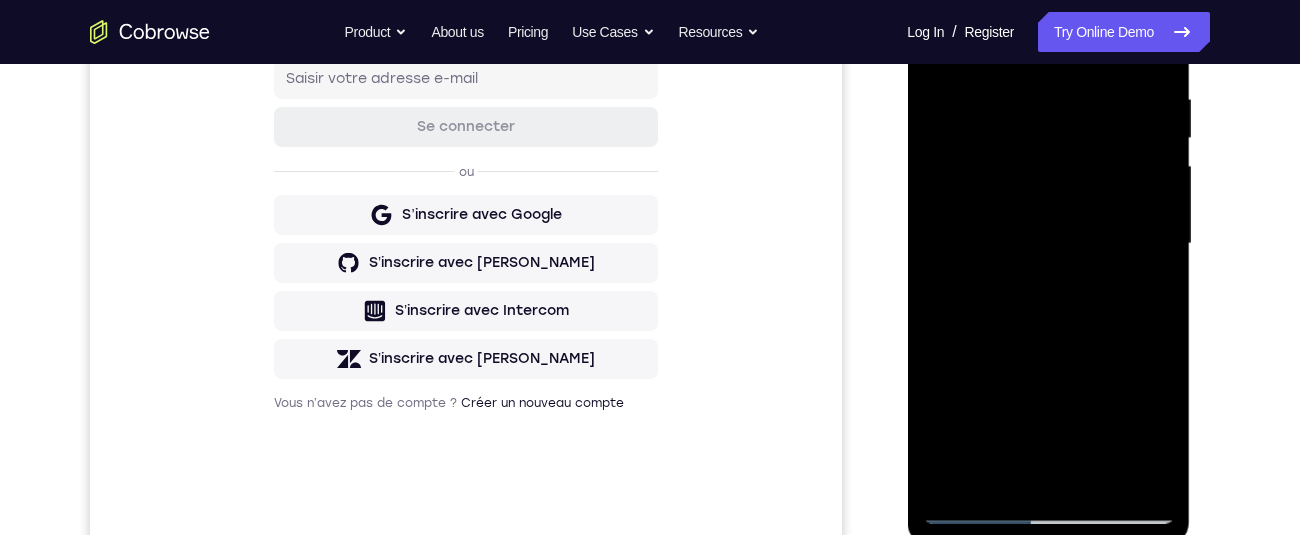 scroll, scrollTop: 422, scrollLeft: 0, axis: vertical 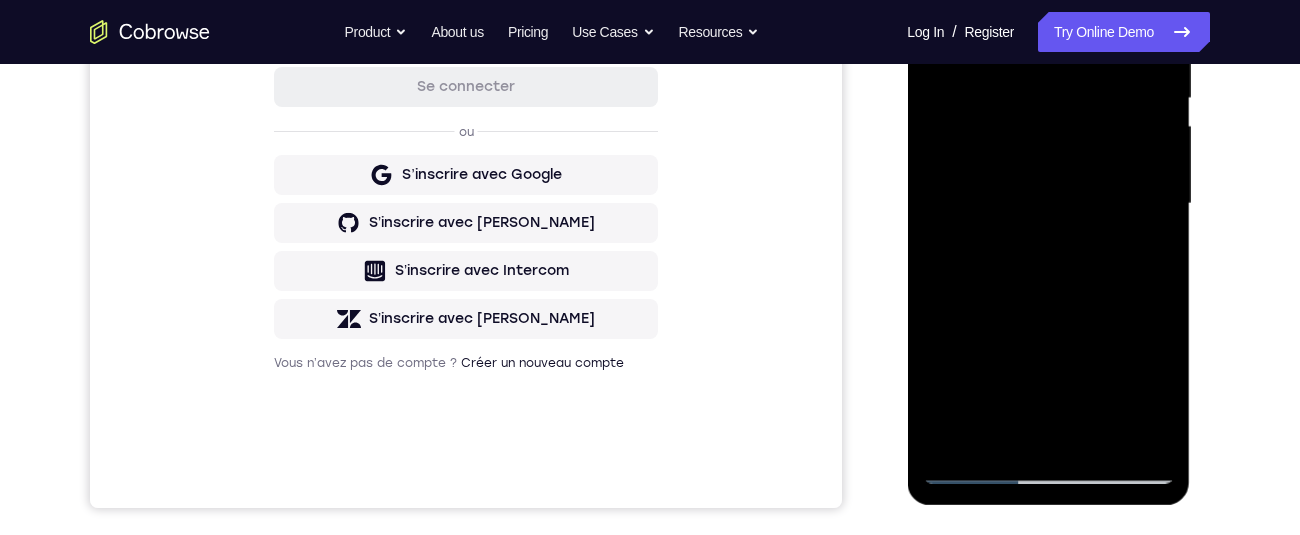 click at bounding box center [1048, 204] 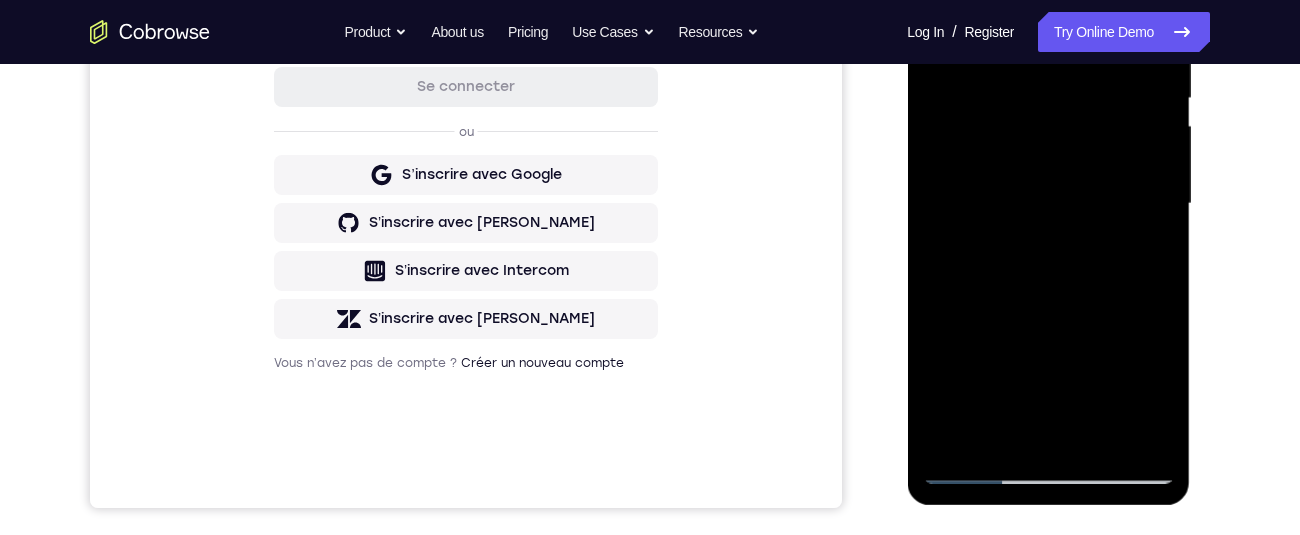 click at bounding box center [1048, 204] 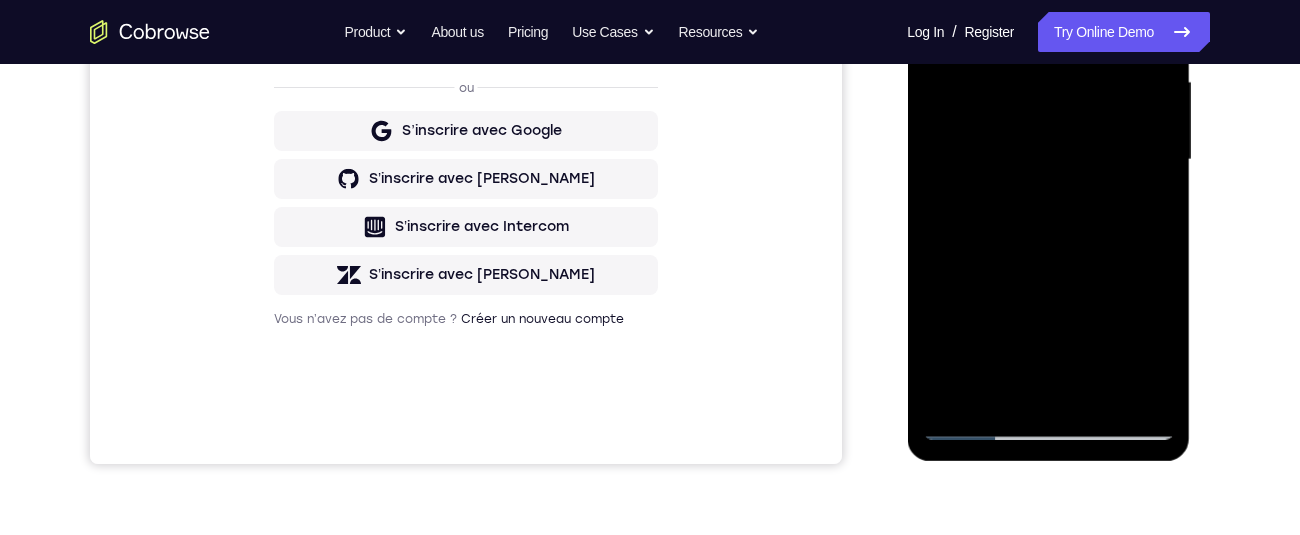 scroll, scrollTop: 453, scrollLeft: 0, axis: vertical 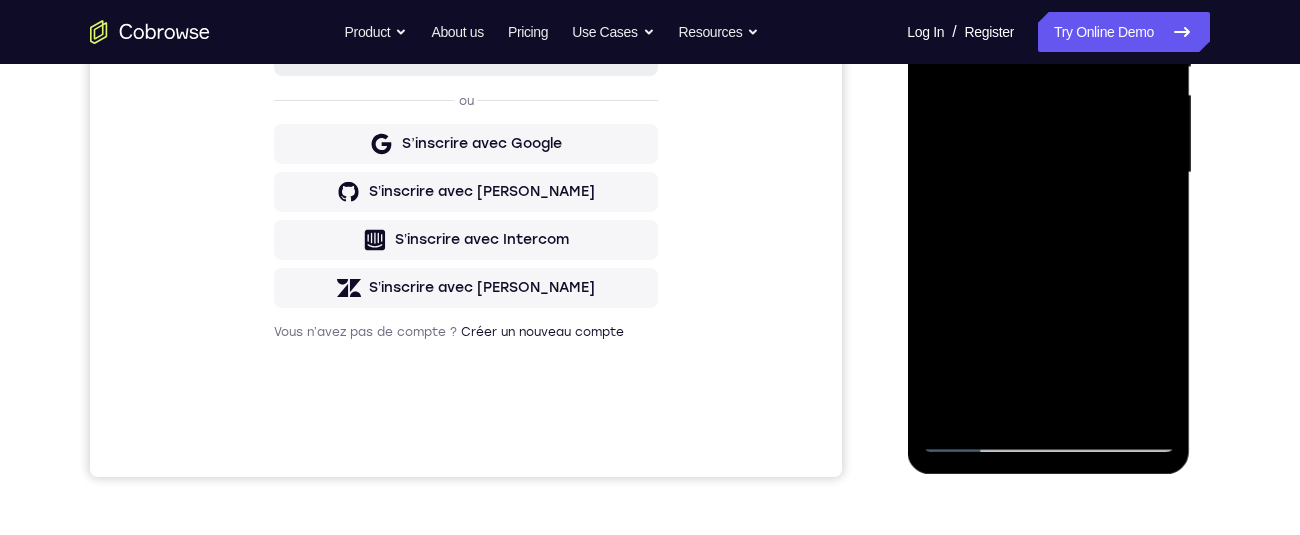 click at bounding box center (1048, 173) 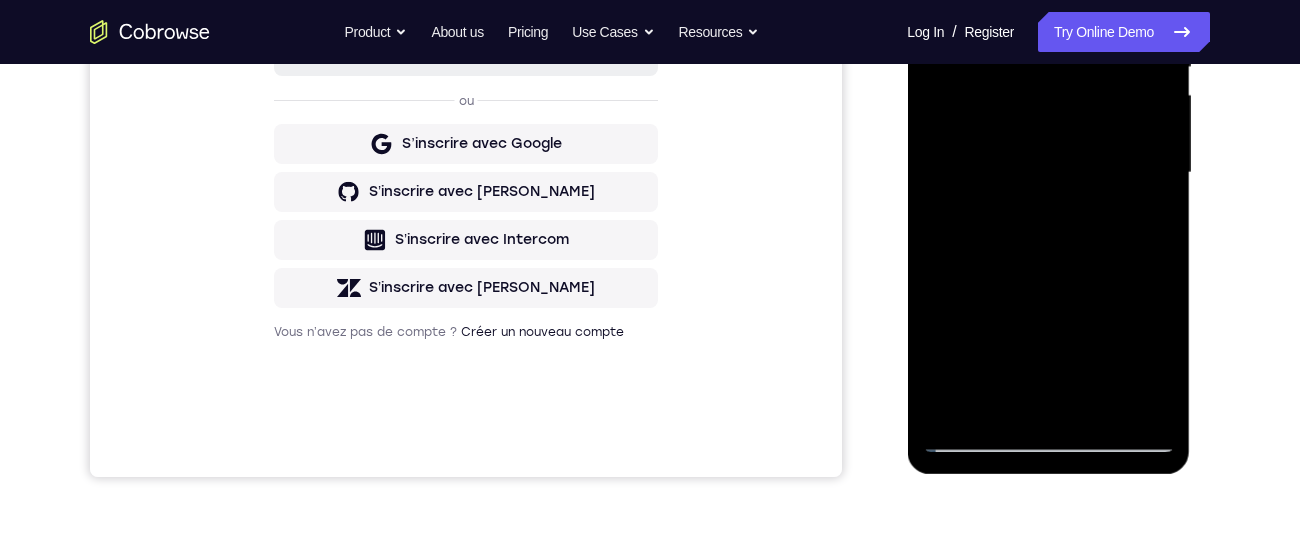 click at bounding box center (1048, 173) 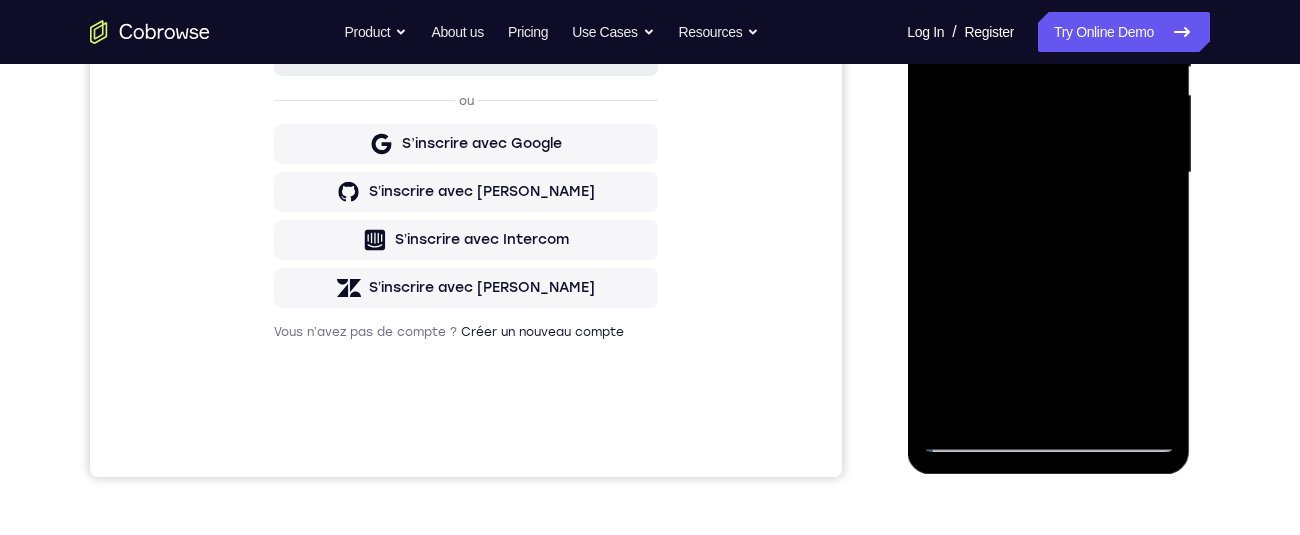 click at bounding box center [1048, 173] 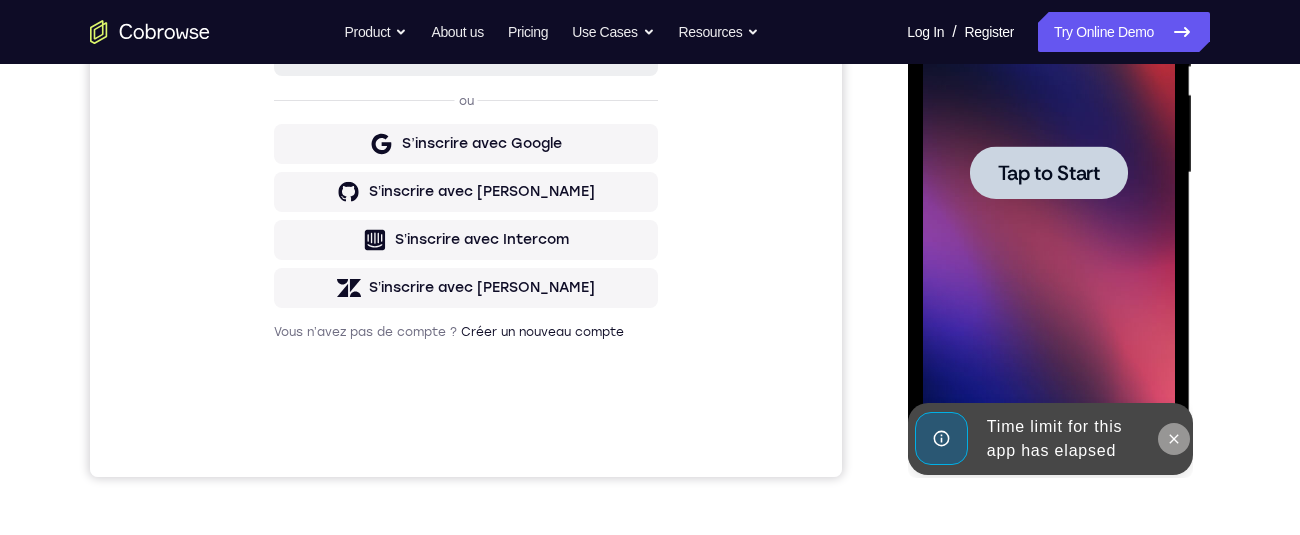 click 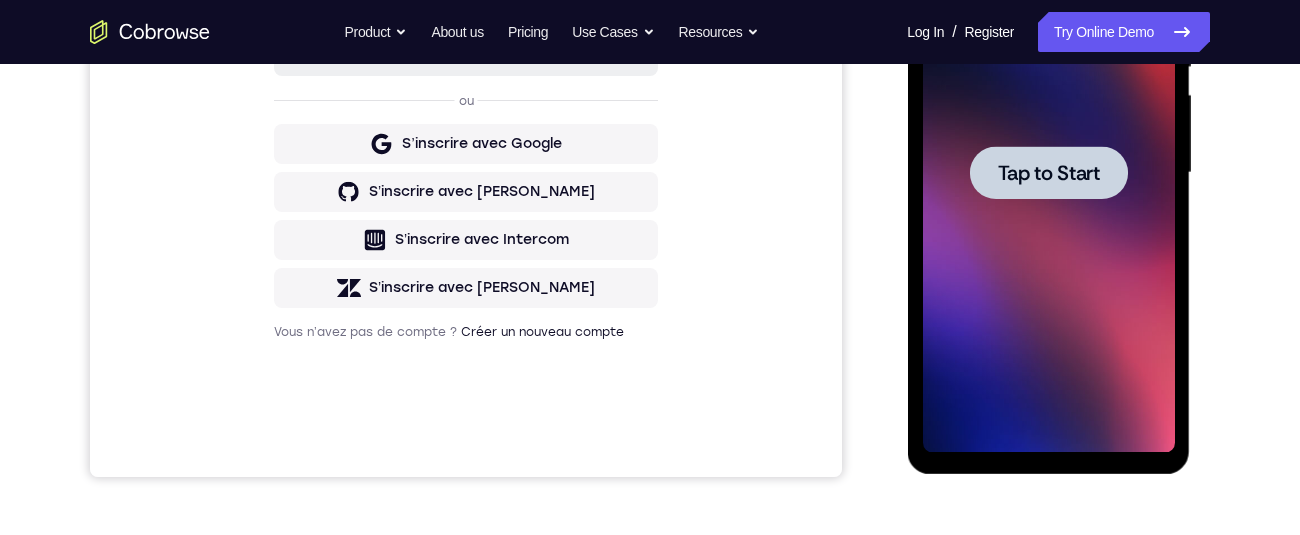 scroll, scrollTop: 0, scrollLeft: 0, axis: both 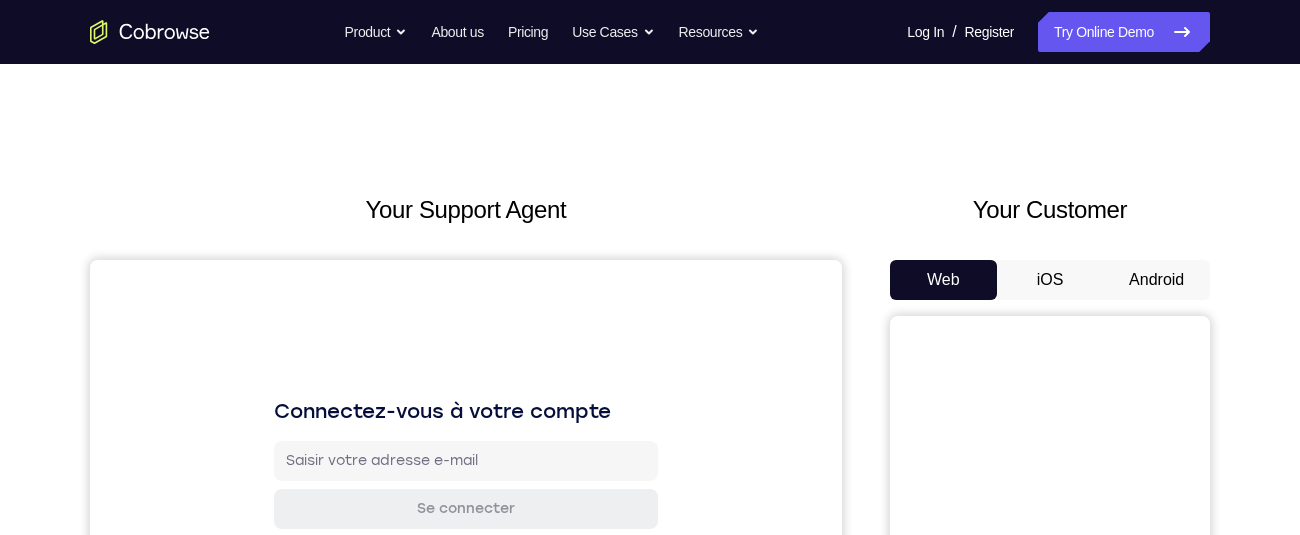 click on "Android" at bounding box center (1156, 280) 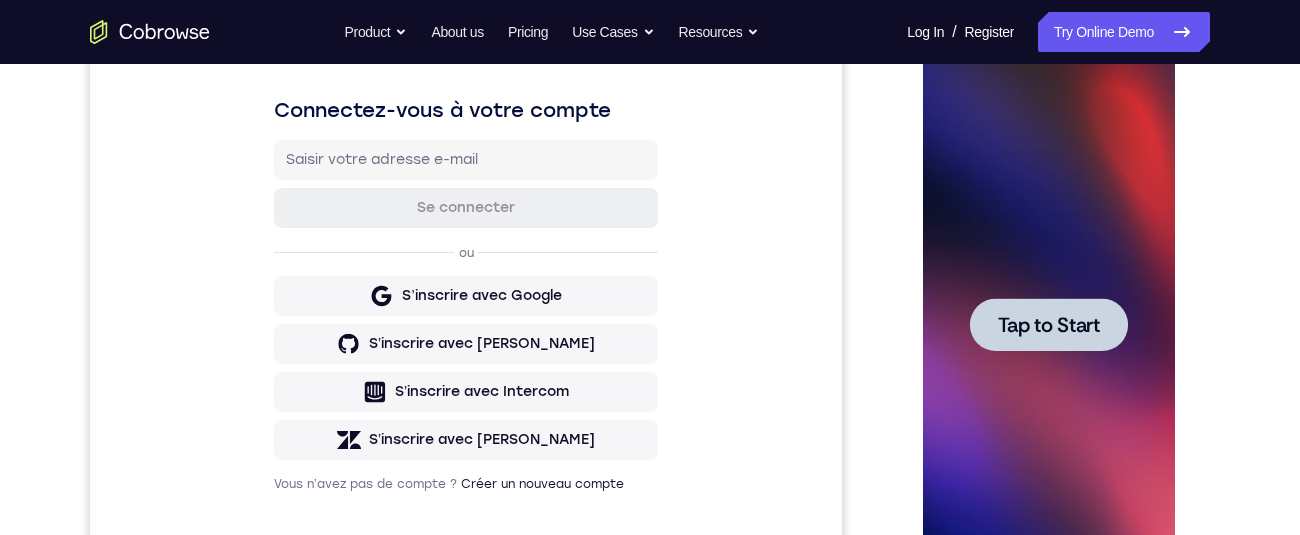 scroll, scrollTop: 0, scrollLeft: 0, axis: both 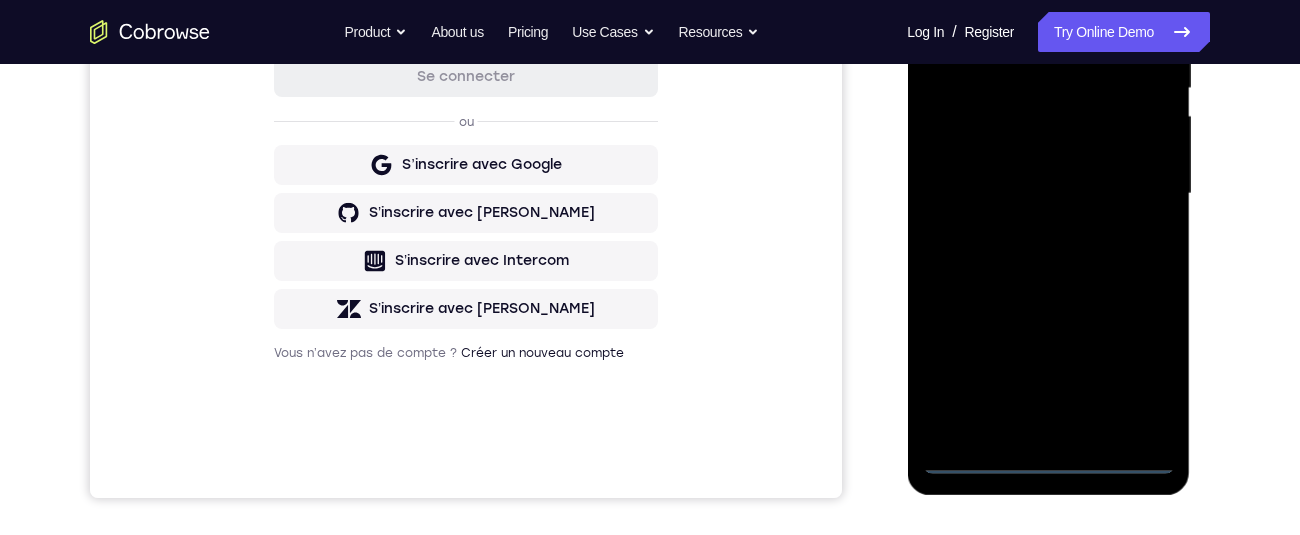 click at bounding box center (1048, 194) 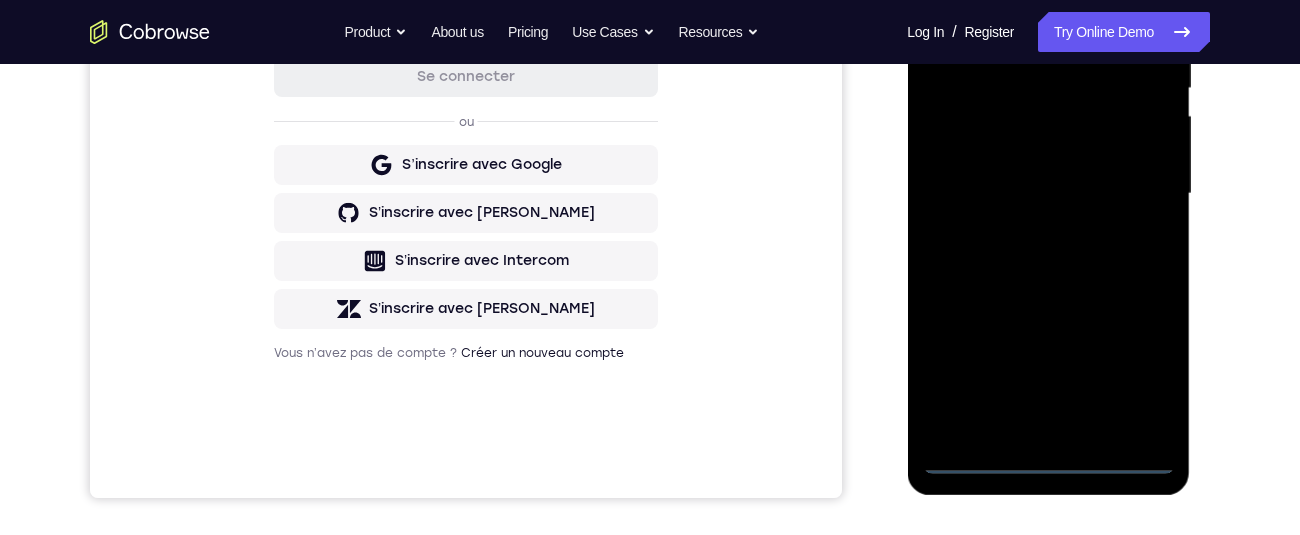 click at bounding box center (1048, 194) 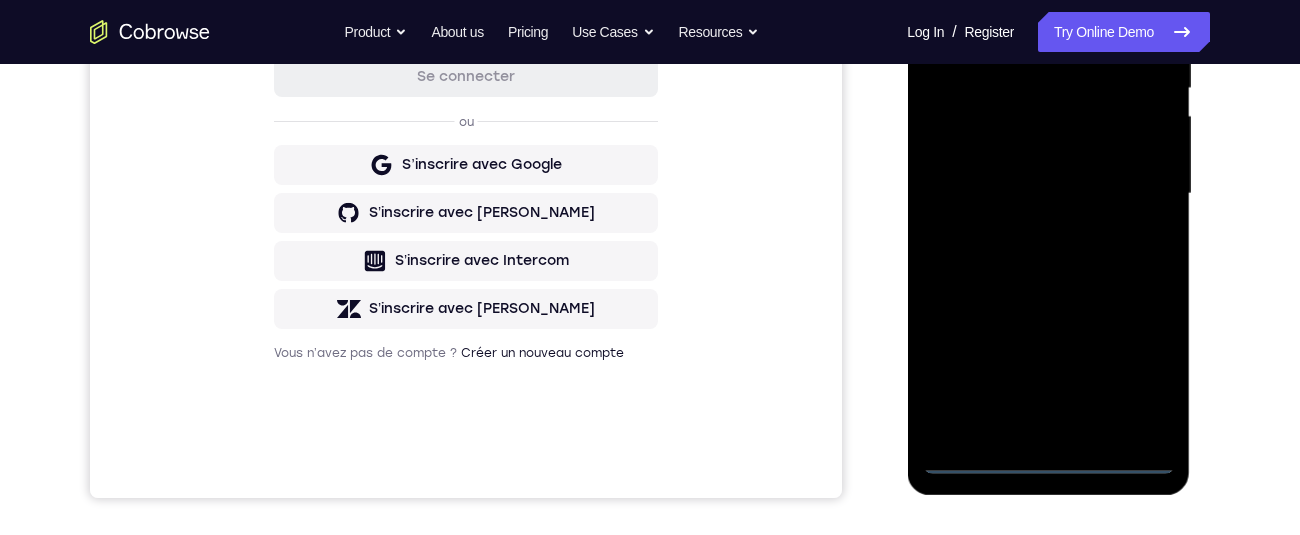 click at bounding box center (1048, 194) 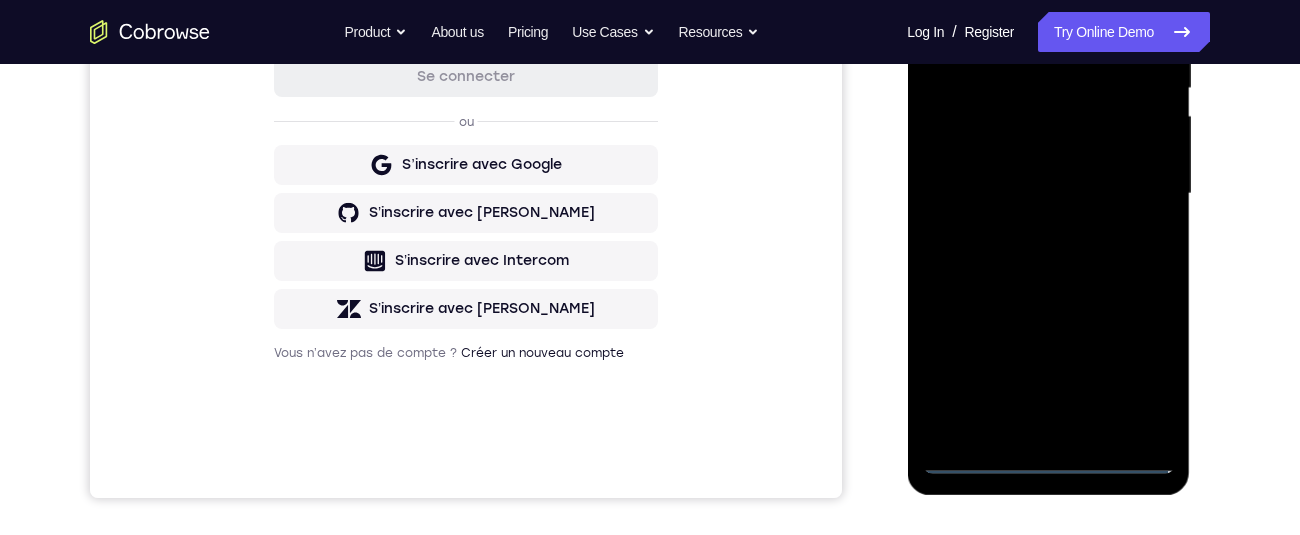 click at bounding box center [1048, 194] 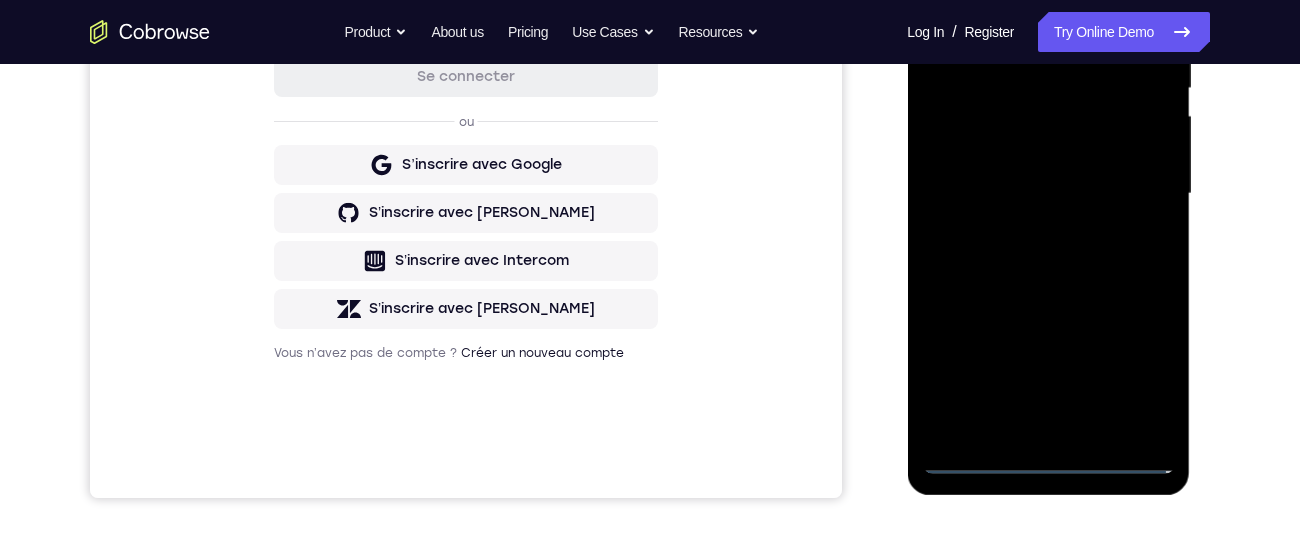 click at bounding box center [1048, 194] 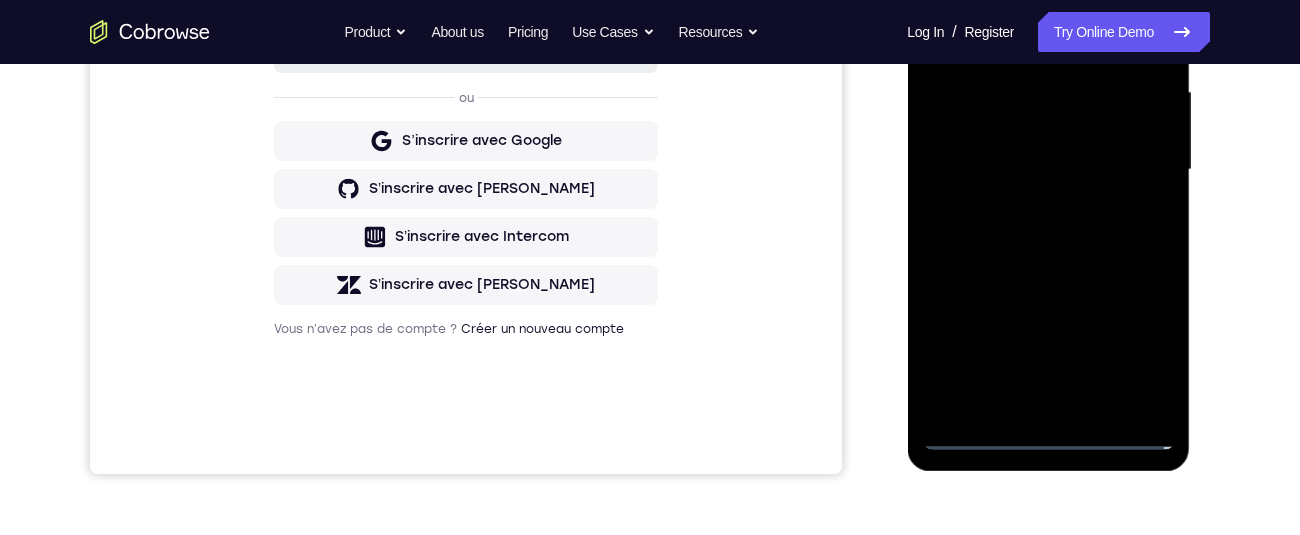 click at bounding box center (1048, 170) 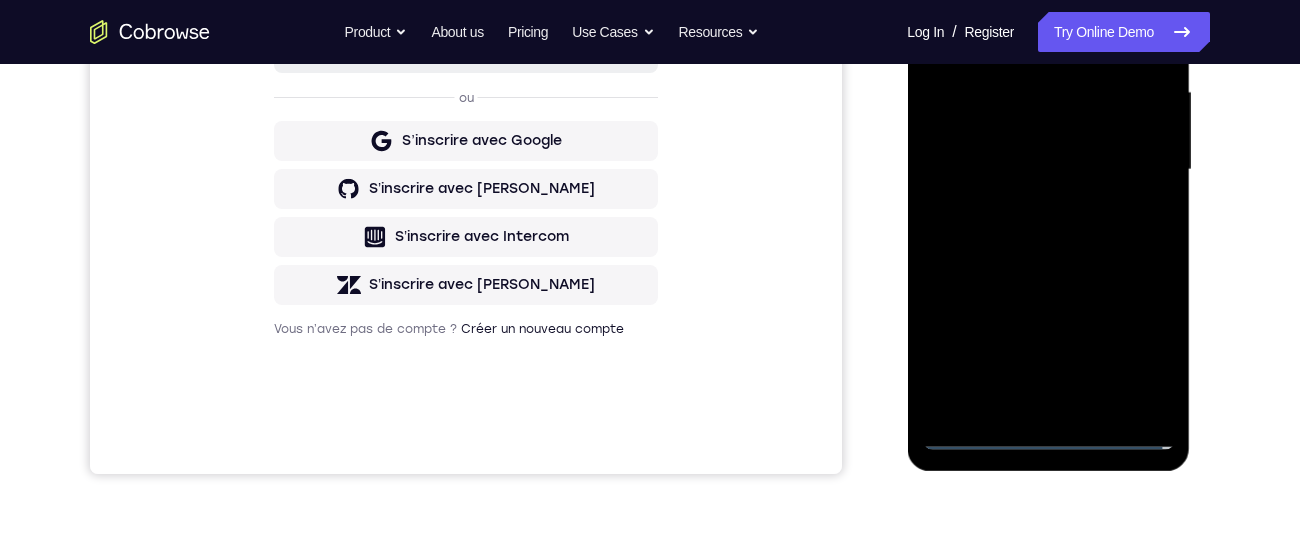 scroll, scrollTop: 410, scrollLeft: 0, axis: vertical 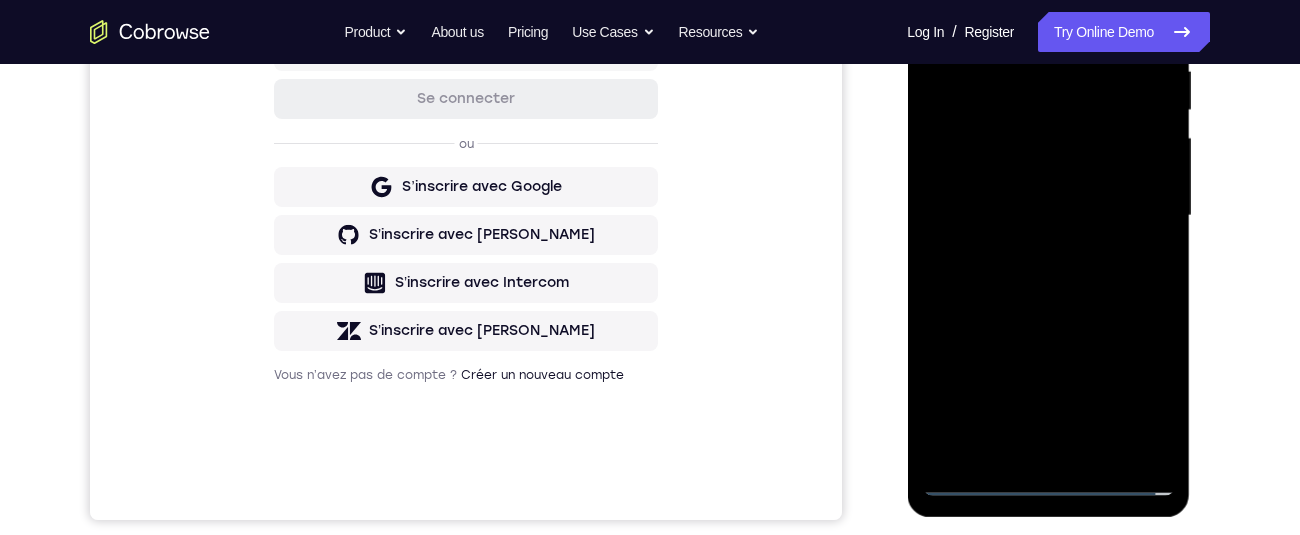 click at bounding box center (1048, 216) 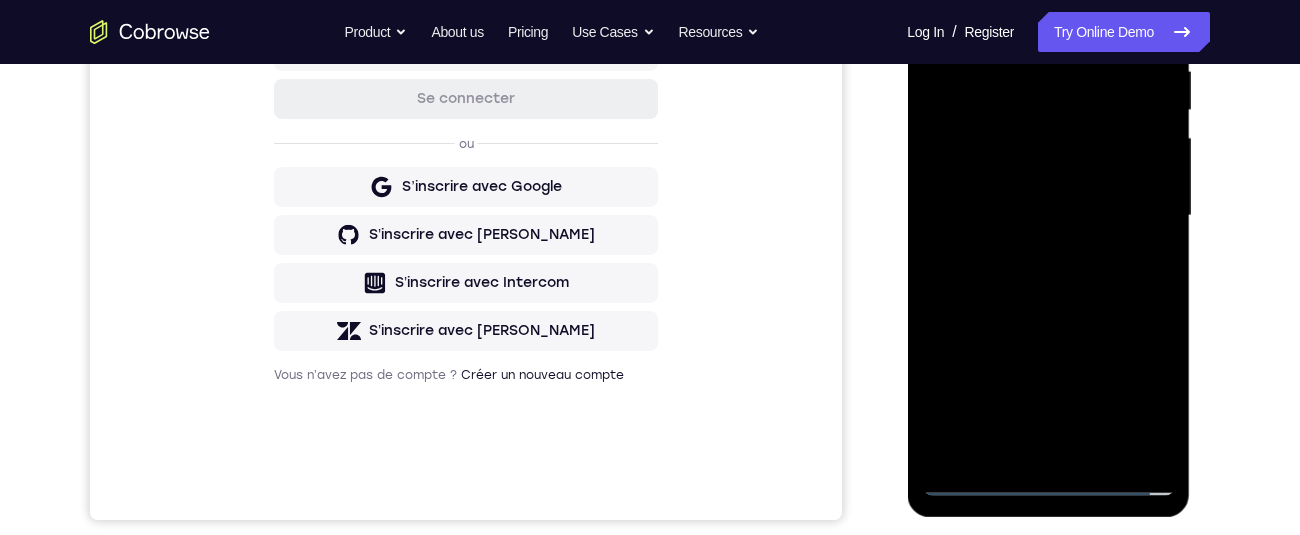 click at bounding box center [1048, 216] 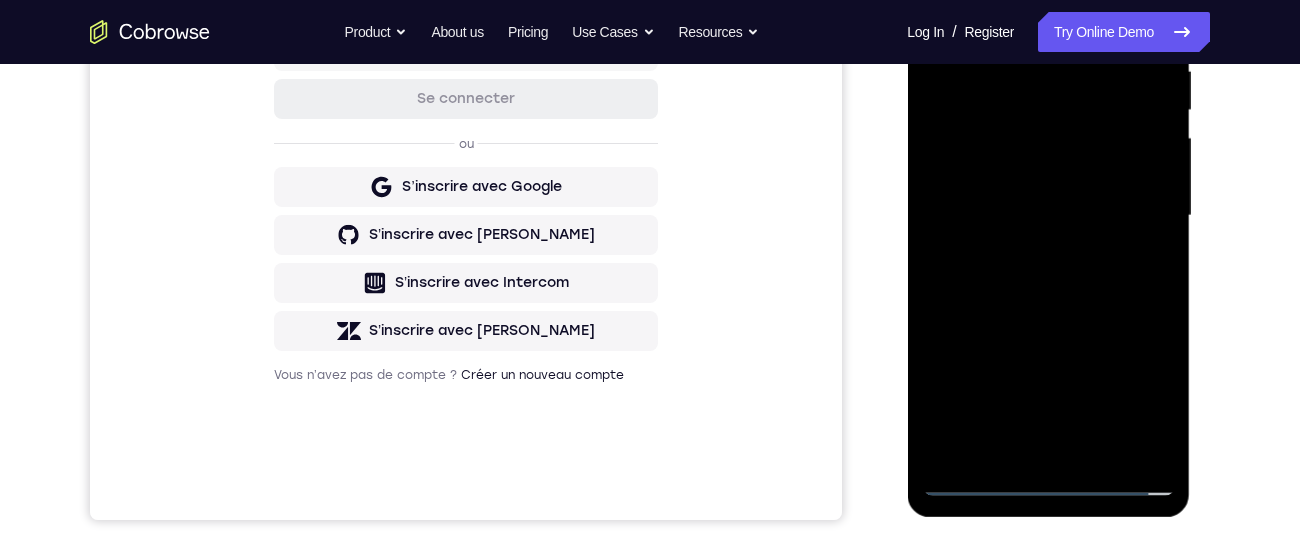 click at bounding box center (1048, 216) 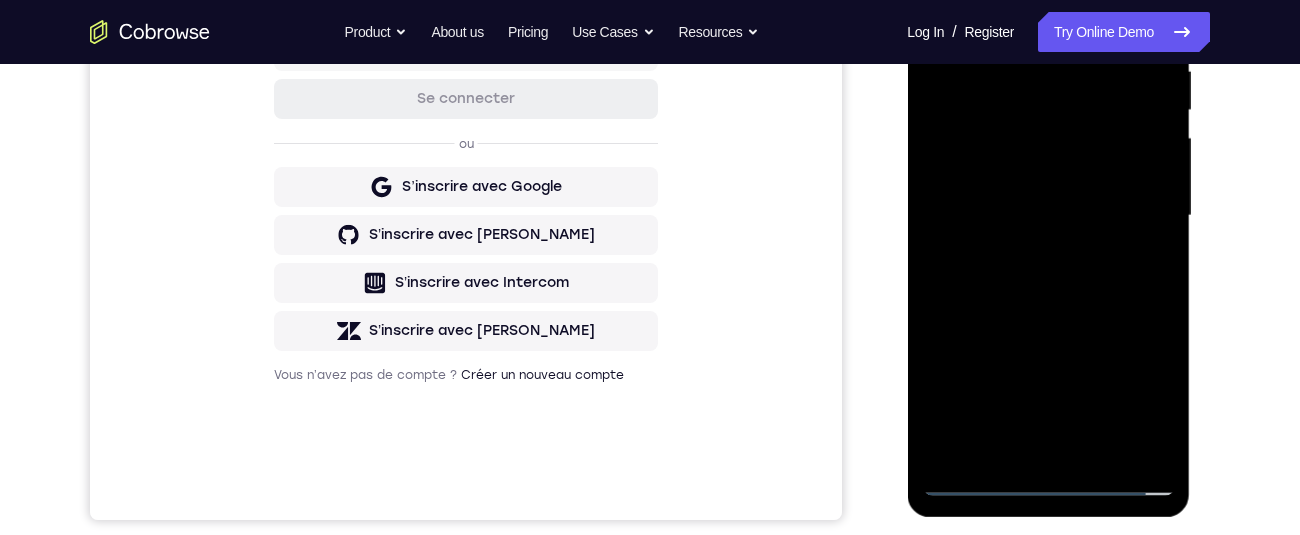 click at bounding box center [1048, 216] 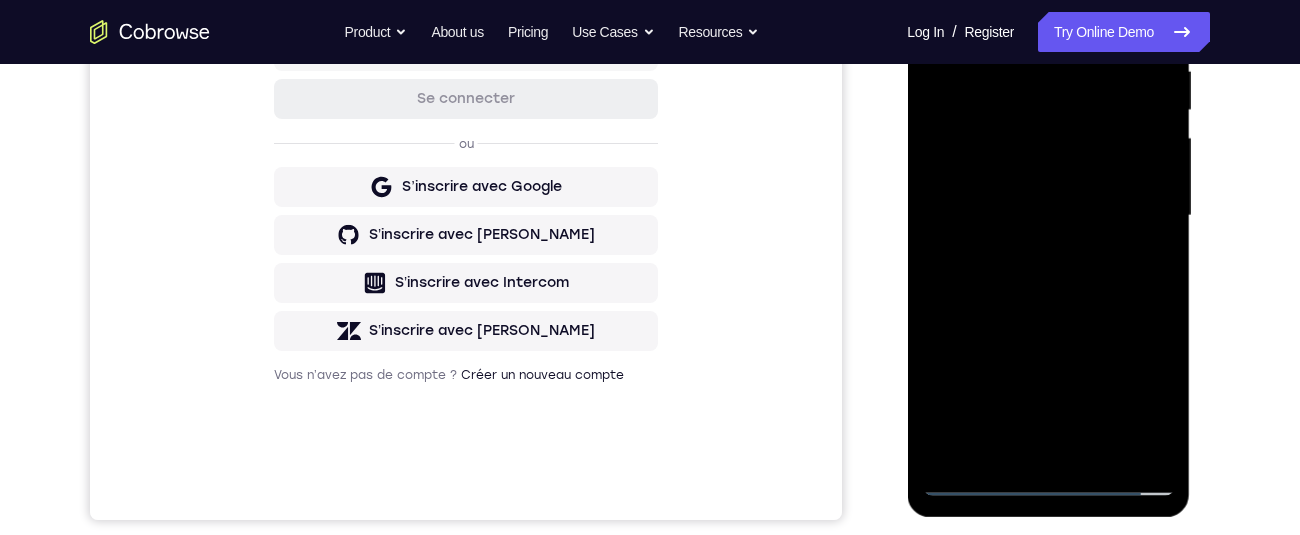 click at bounding box center (1048, 216) 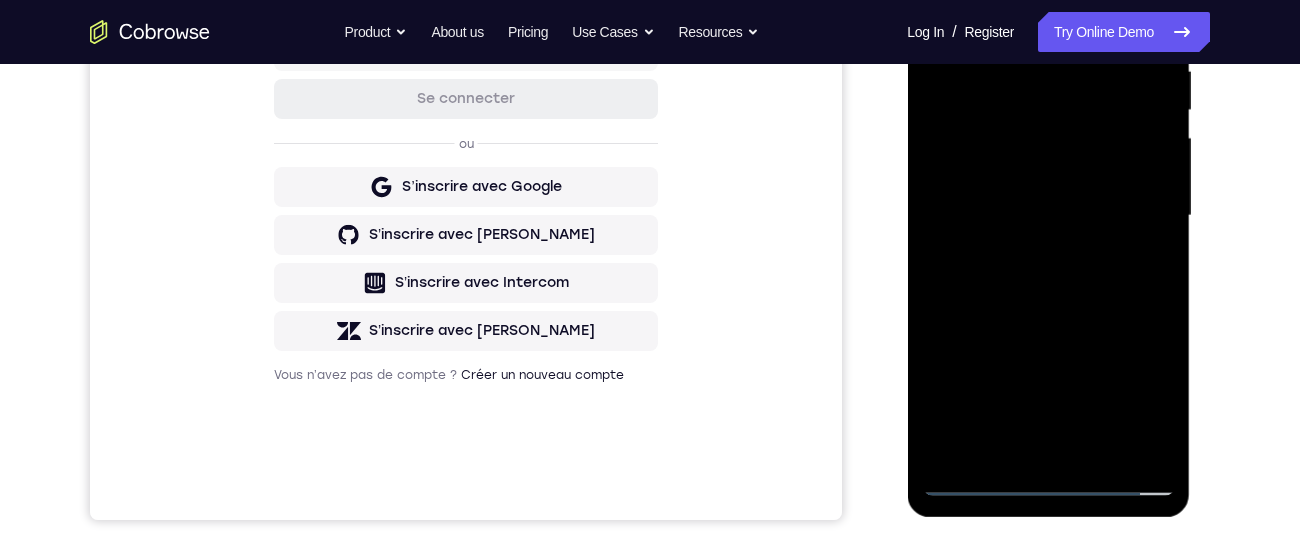 scroll, scrollTop: 374, scrollLeft: 0, axis: vertical 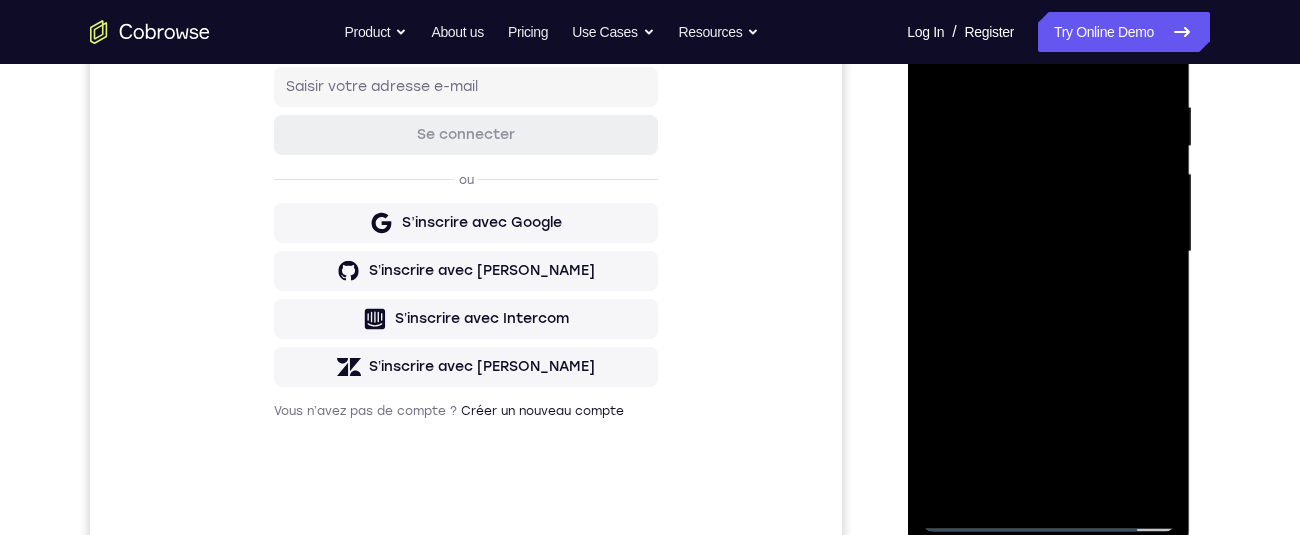 click at bounding box center (1048, 252) 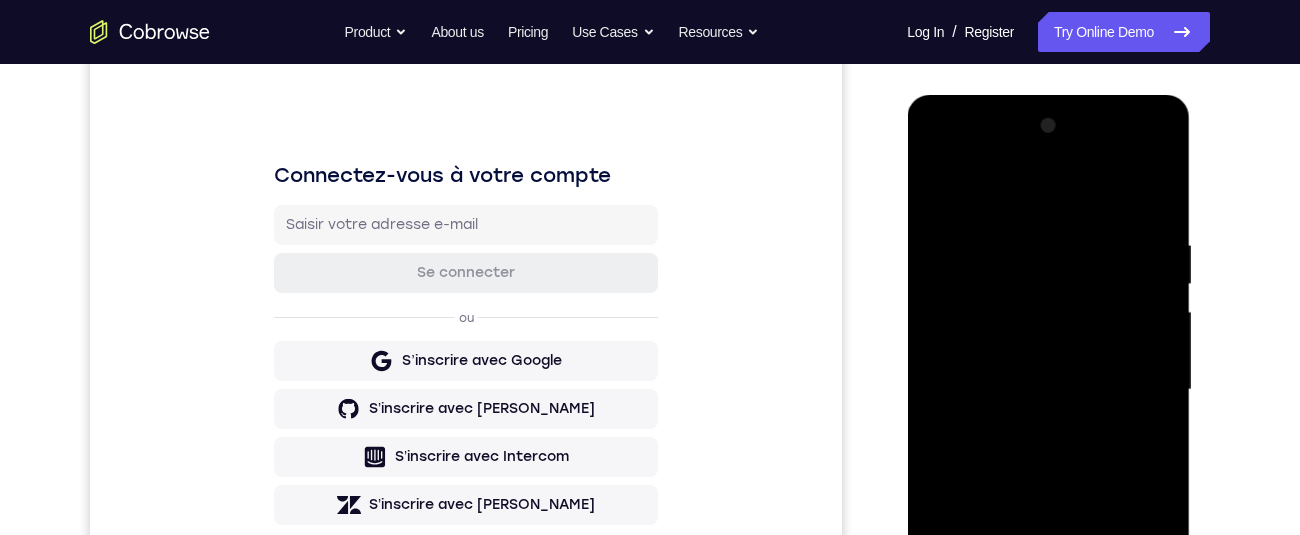 click at bounding box center [1048, 390] 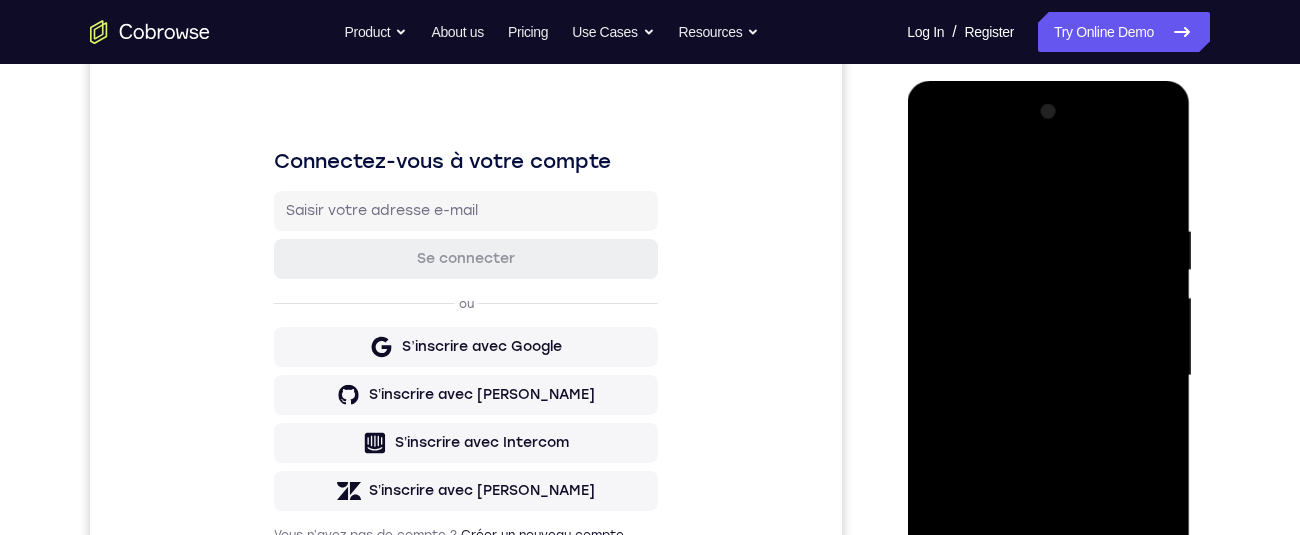 click at bounding box center (1048, 376) 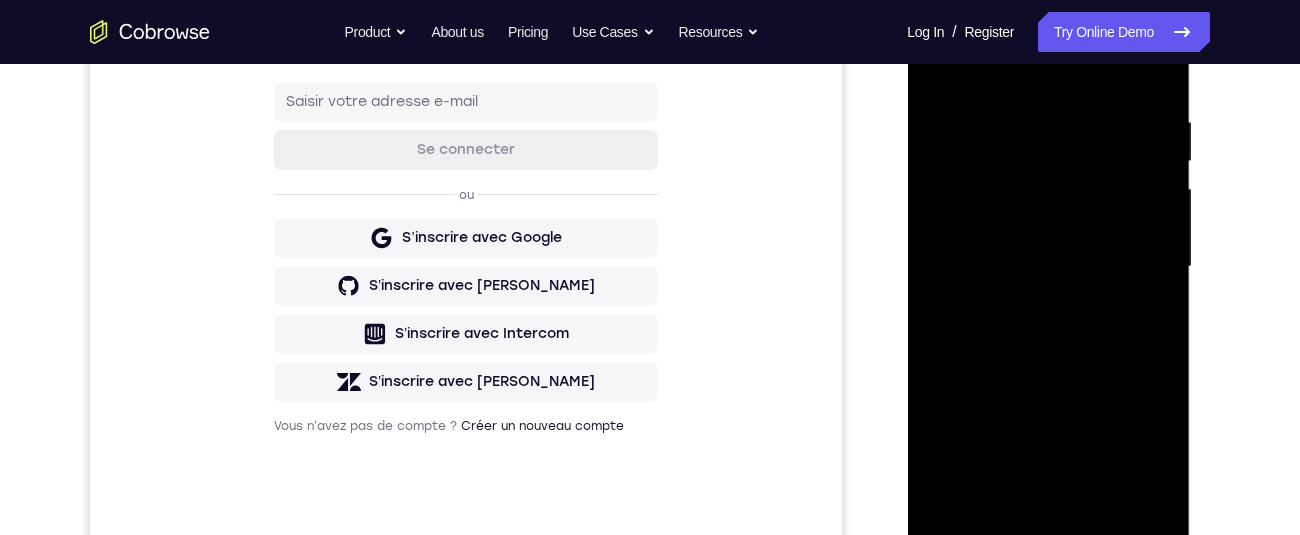 click at bounding box center [1048, 267] 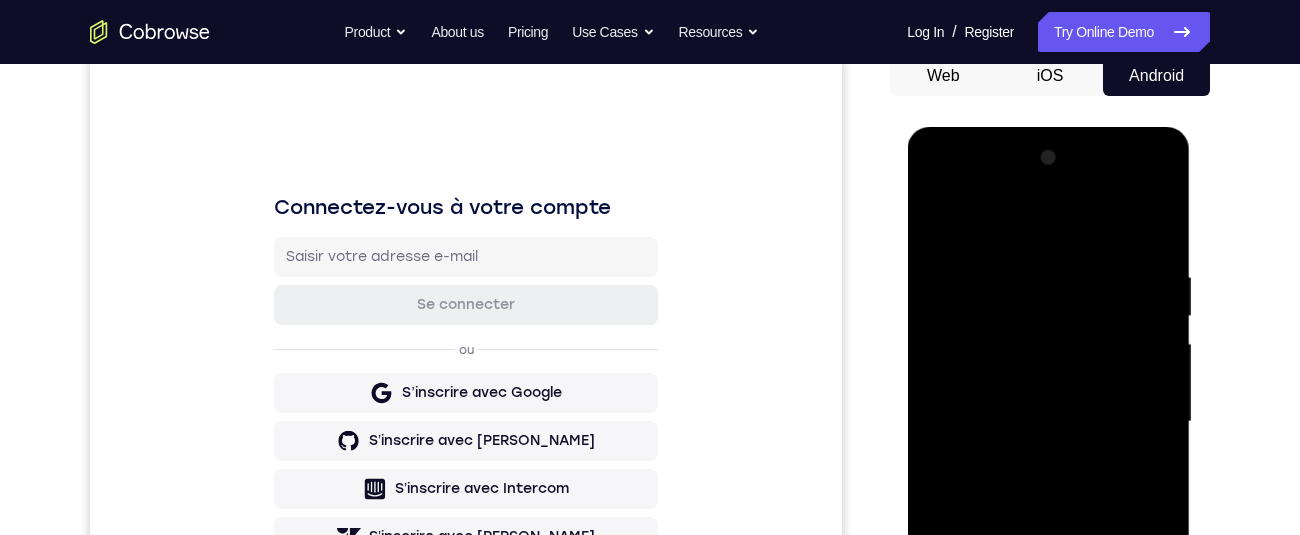 click at bounding box center (1048, 422) 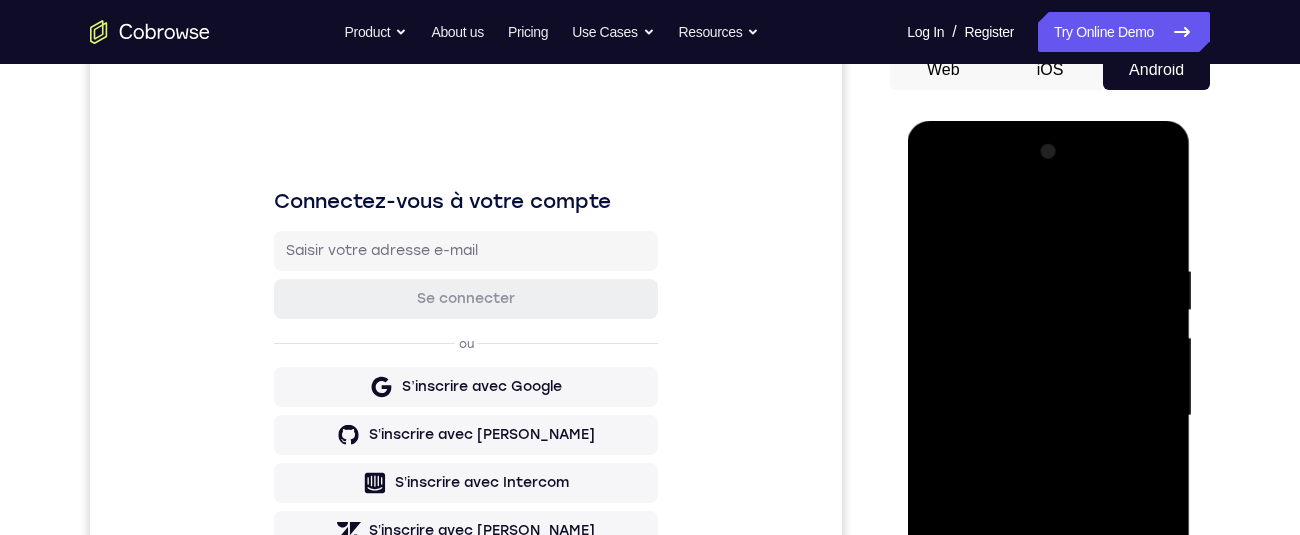click at bounding box center [1048, 416] 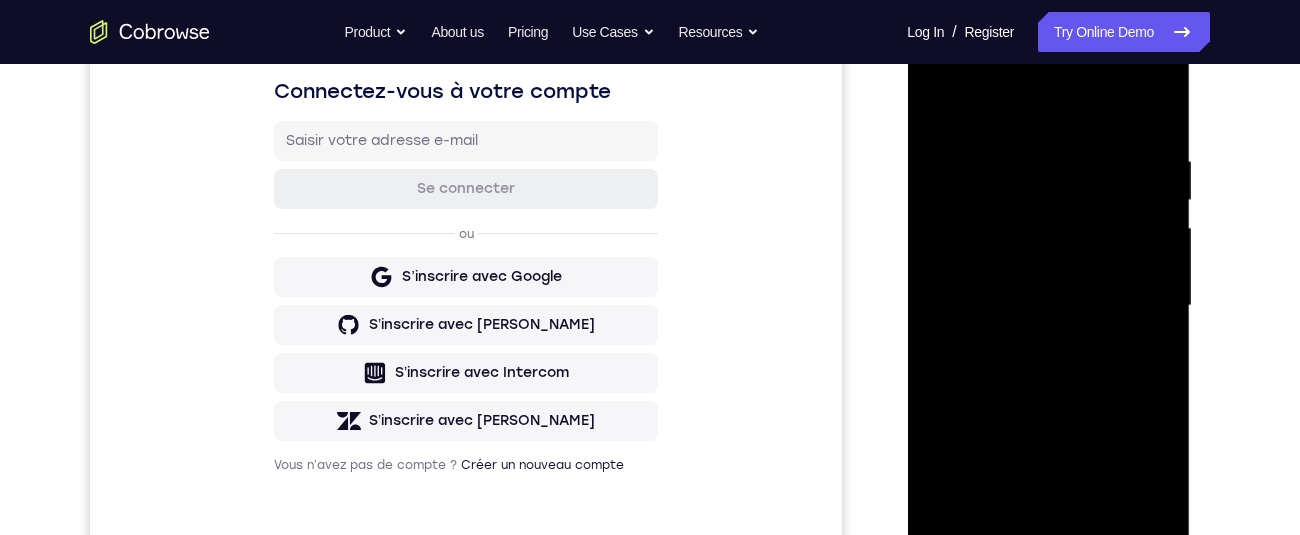 scroll, scrollTop: 315, scrollLeft: 0, axis: vertical 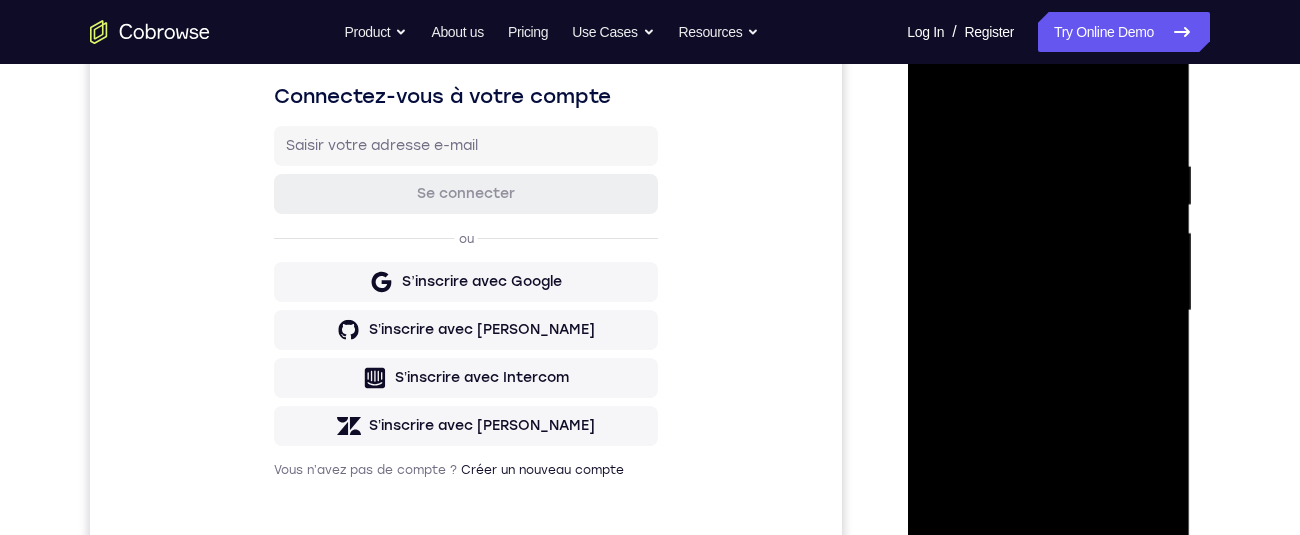 click at bounding box center (1048, 311) 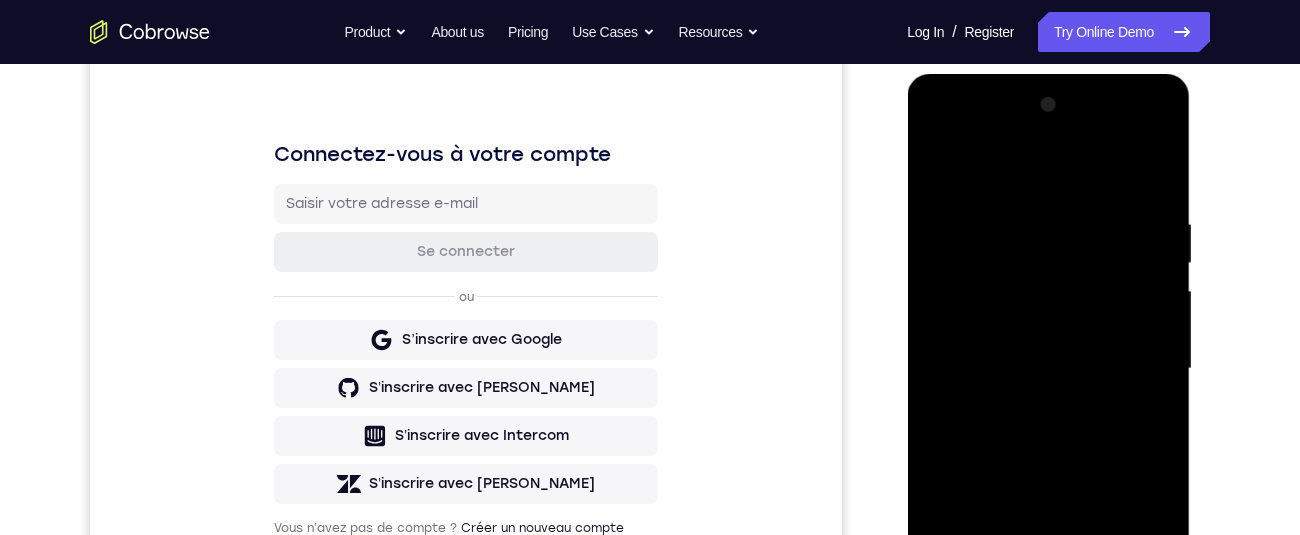 click at bounding box center [1048, 369] 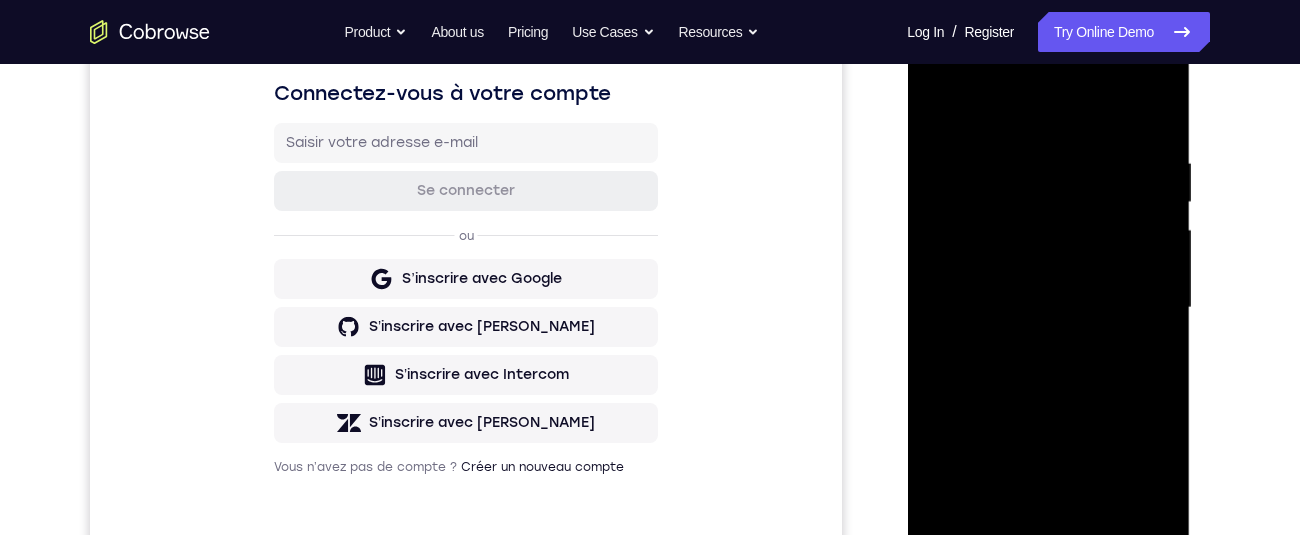 scroll, scrollTop: 233, scrollLeft: 0, axis: vertical 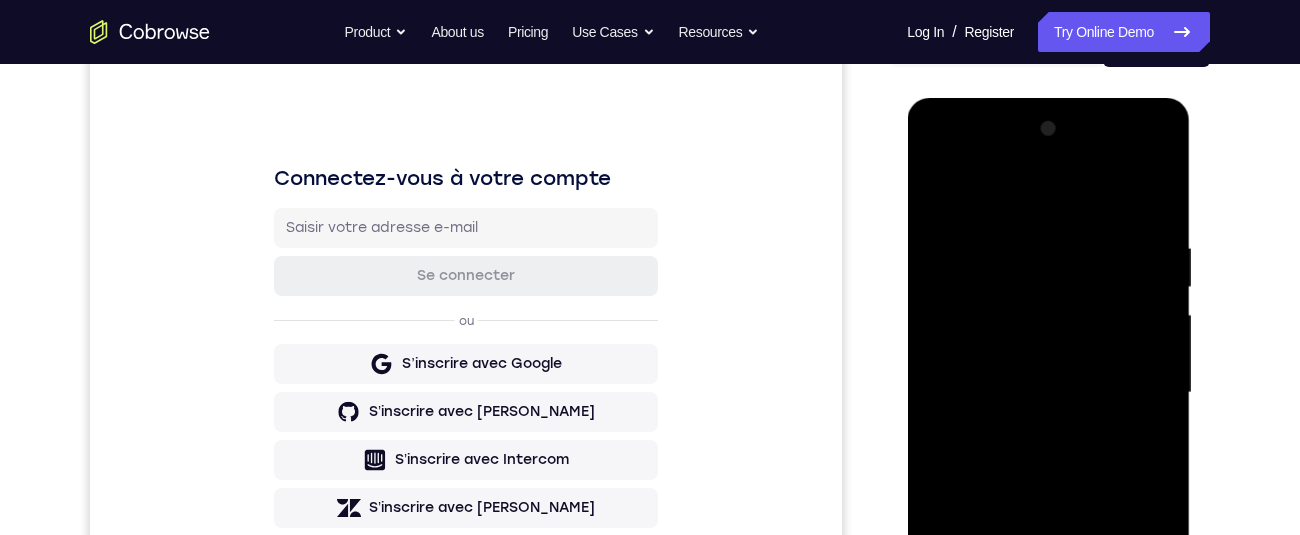 click at bounding box center [1048, 393] 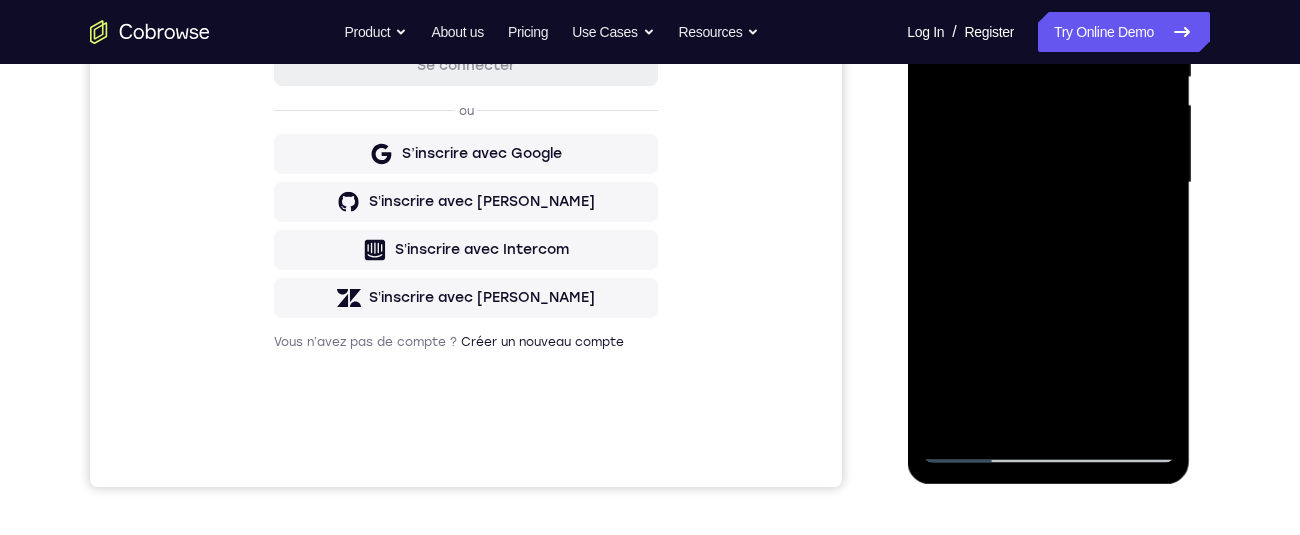 scroll, scrollTop: 448, scrollLeft: 0, axis: vertical 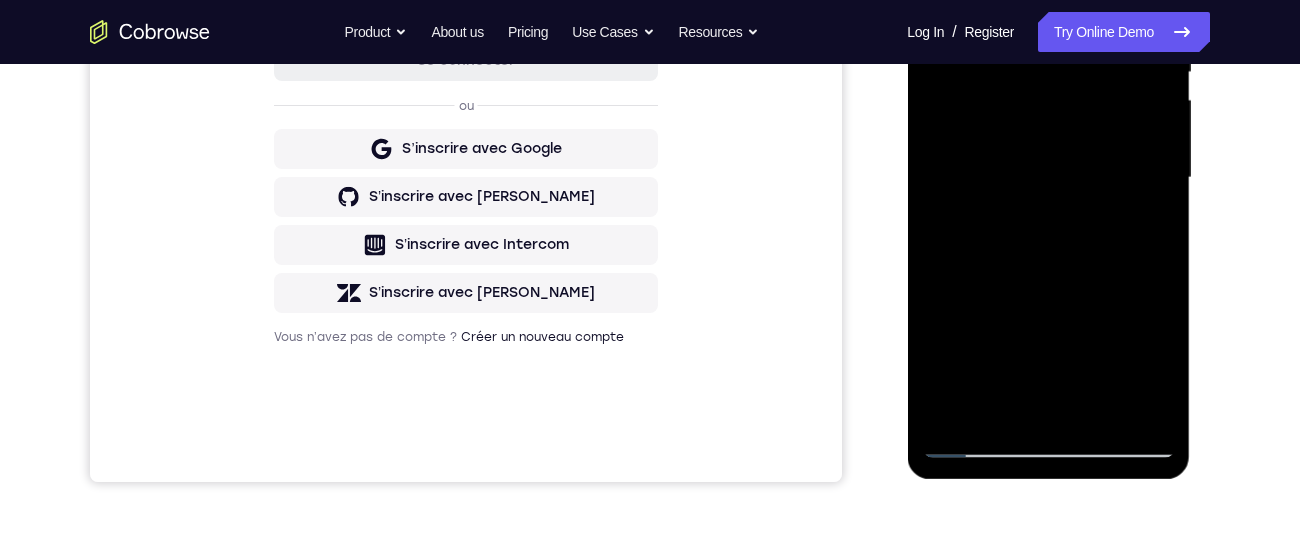 click at bounding box center (1048, 178) 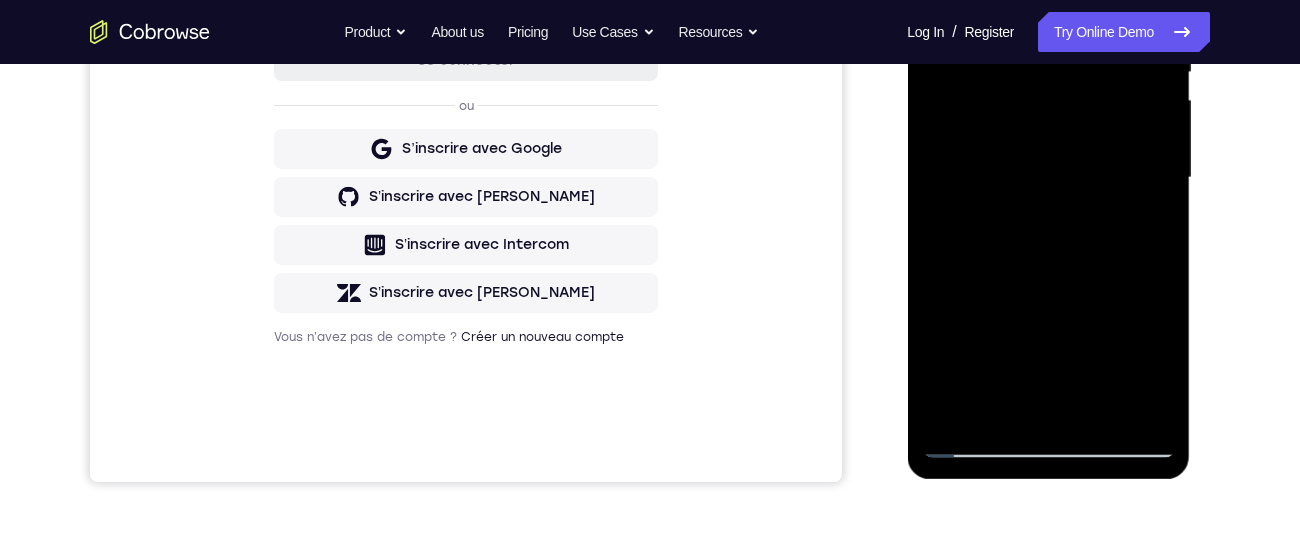 scroll, scrollTop: 450, scrollLeft: 0, axis: vertical 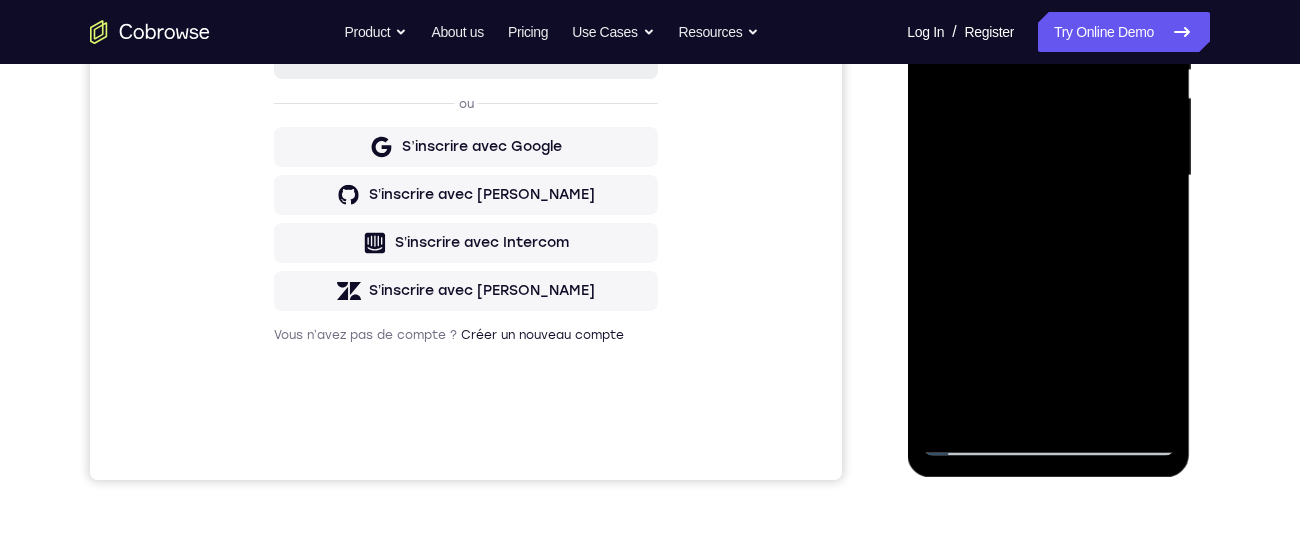 click at bounding box center (1048, 176) 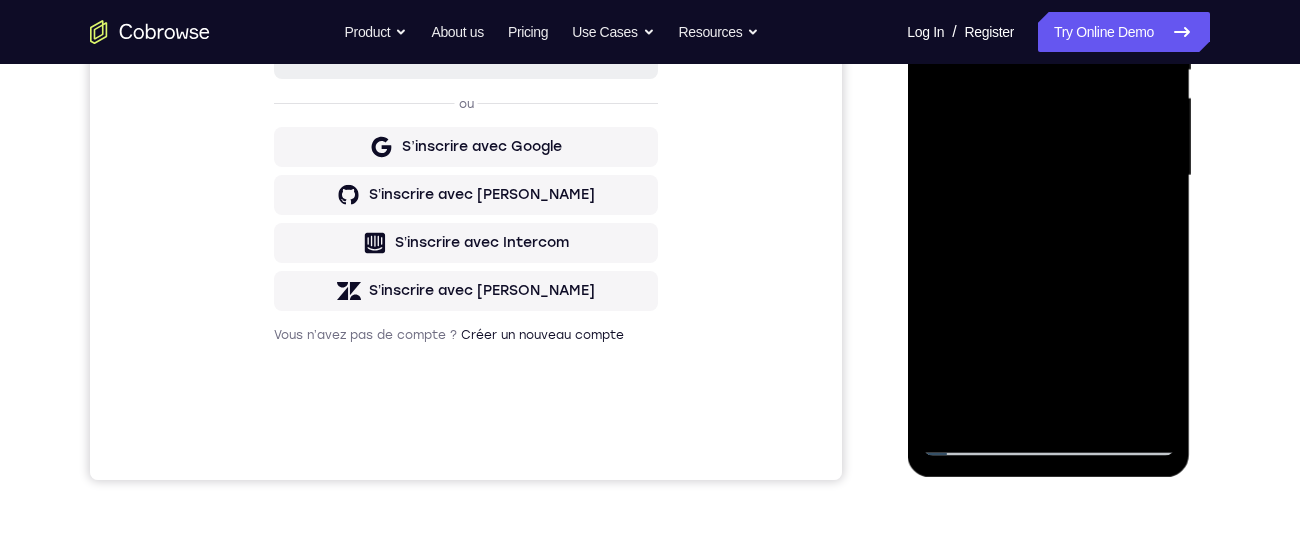 click at bounding box center (1048, 176) 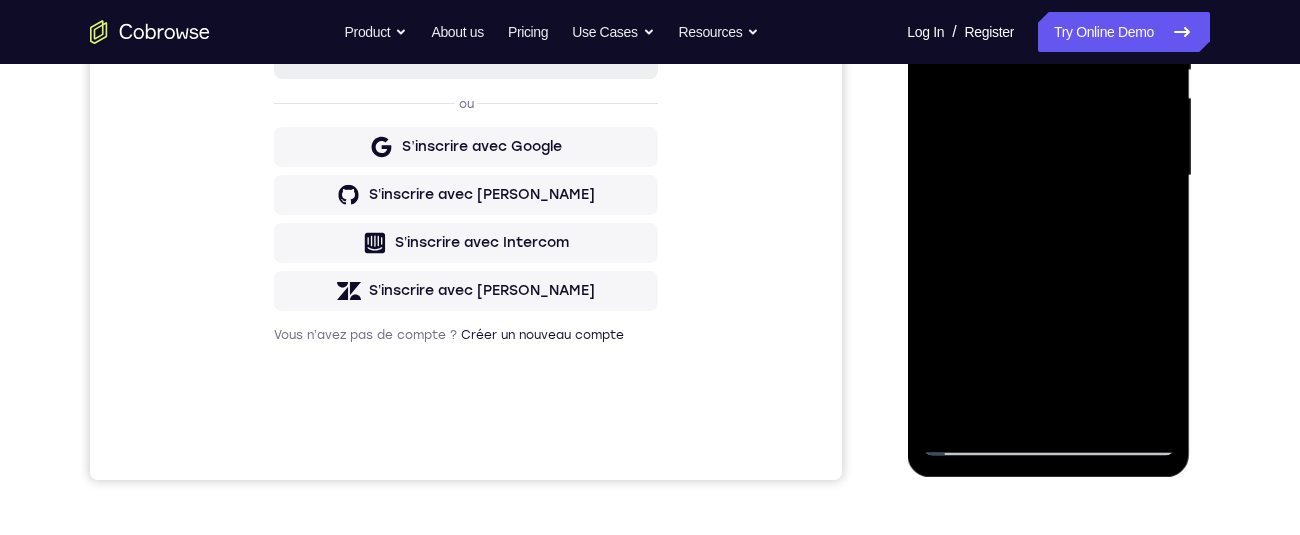 scroll, scrollTop: 271, scrollLeft: 0, axis: vertical 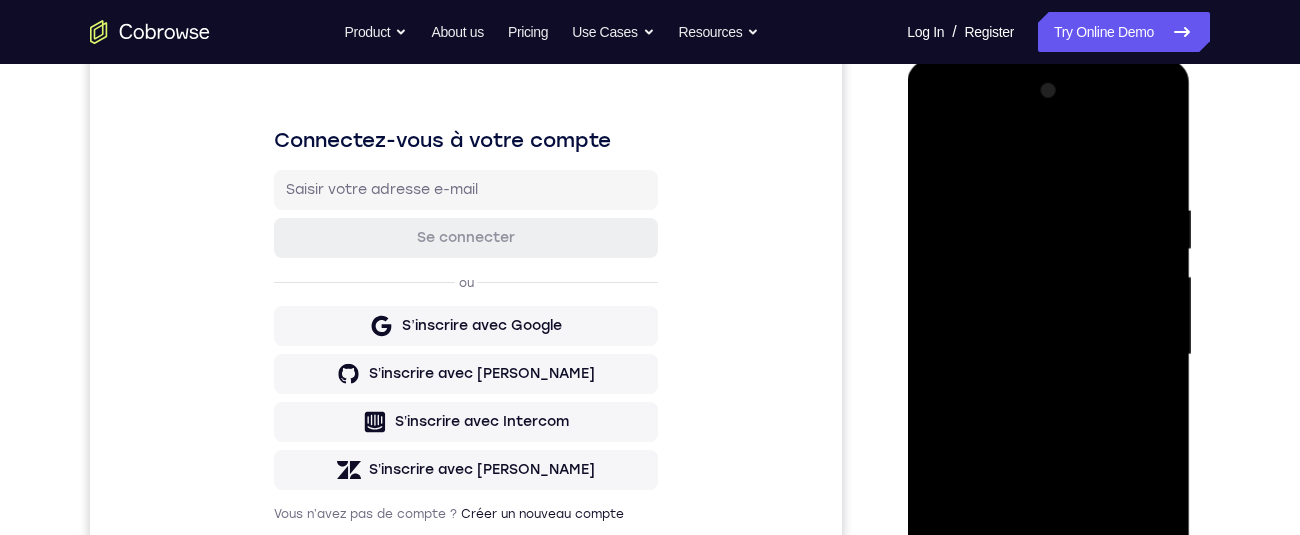 click at bounding box center [1048, 355] 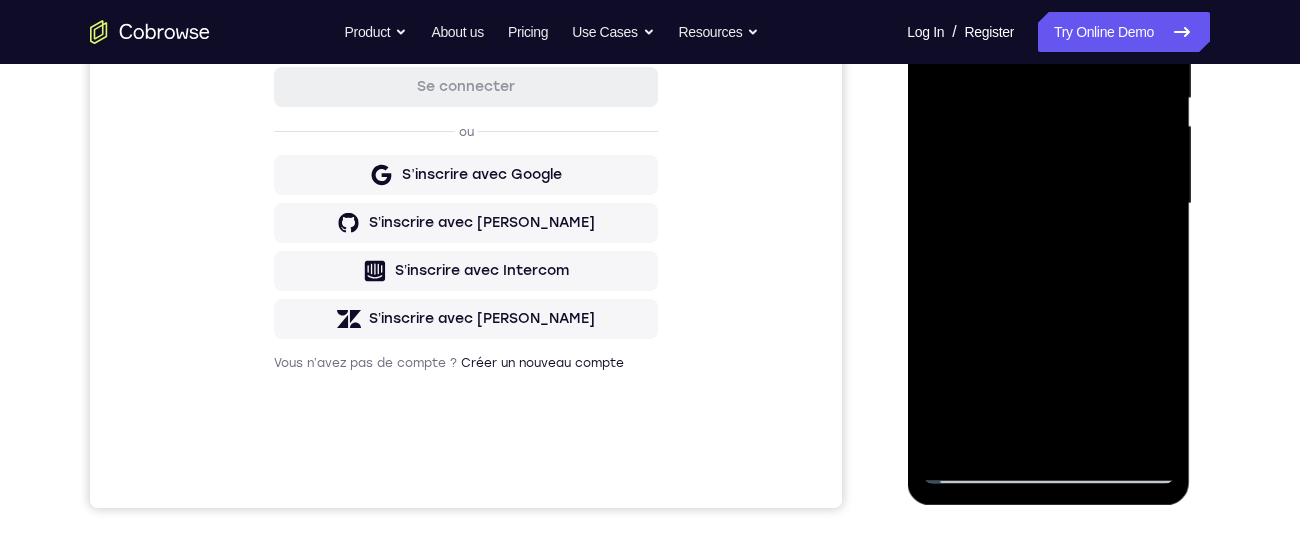 scroll, scrollTop: 408, scrollLeft: 0, axis: vertical 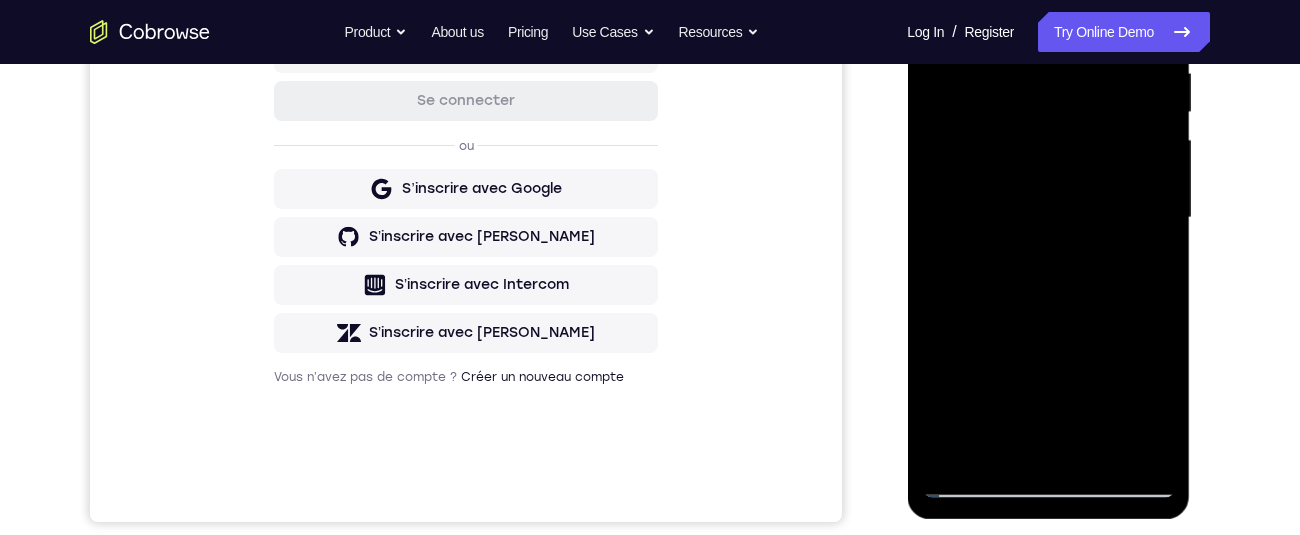 click at bounding box center (1048, 218) 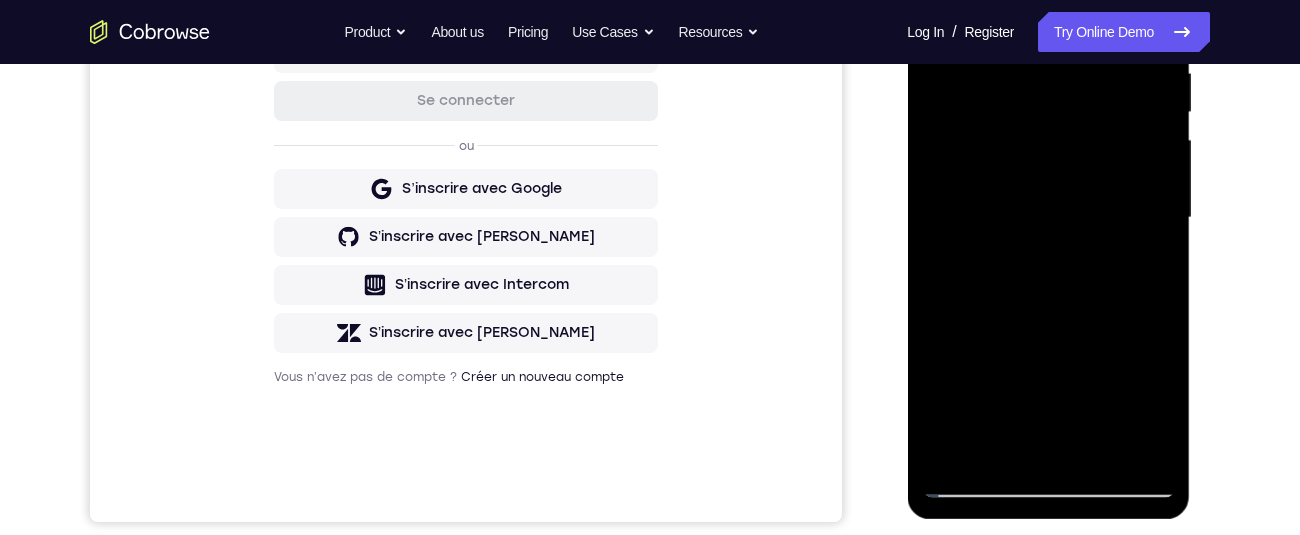 click at bounding box center (1048, 218) 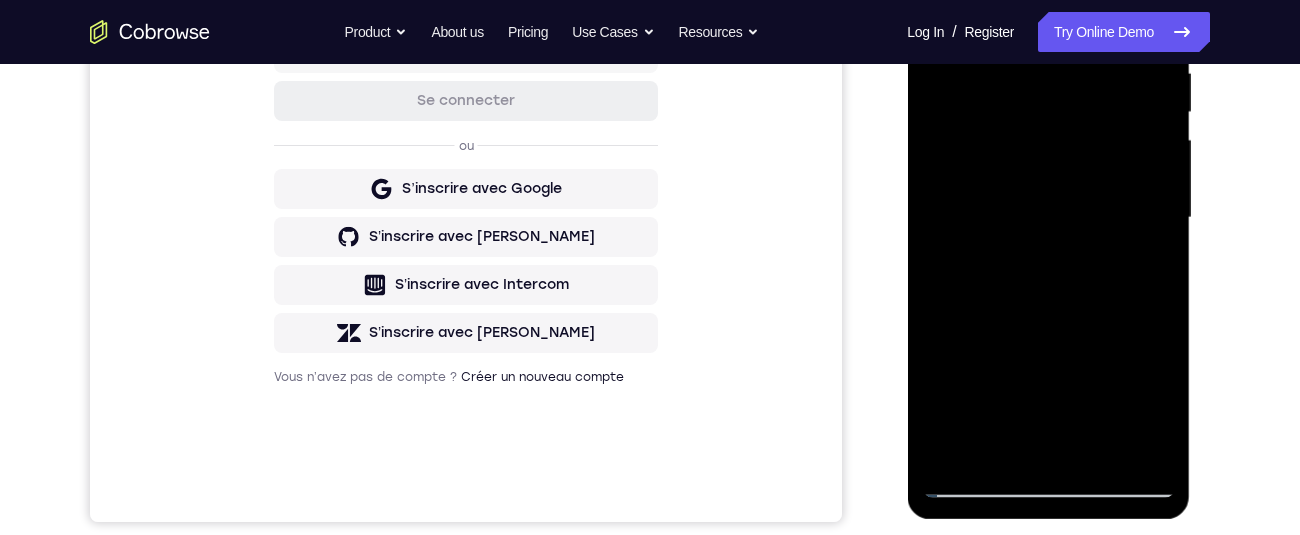 click at bounding box center (1048, 218) 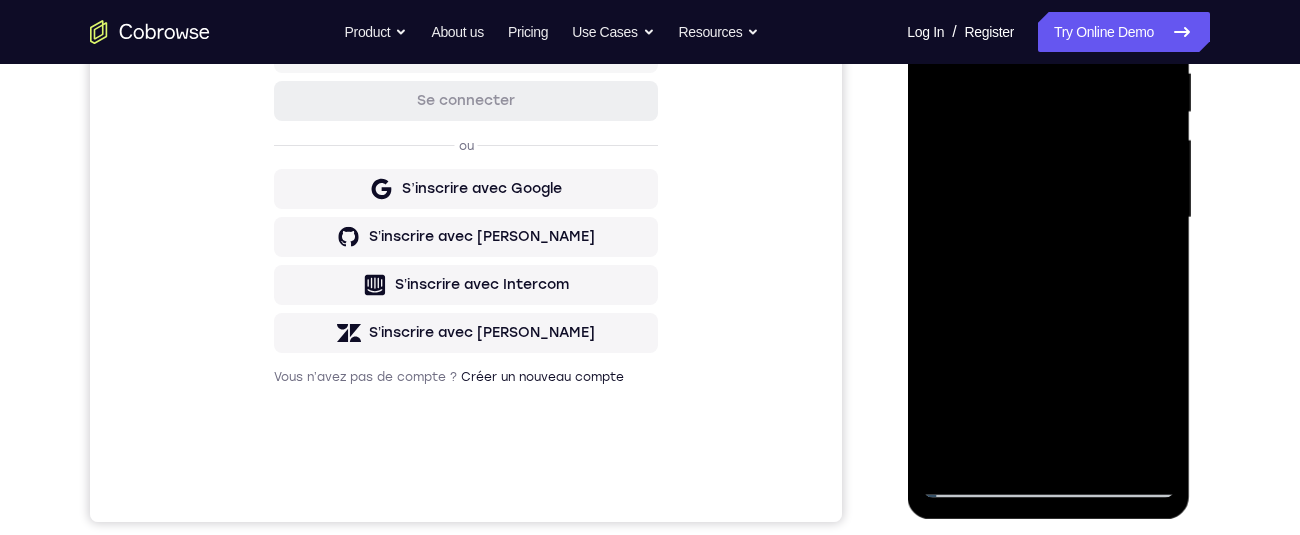 click at bounding box center (1048, 218) 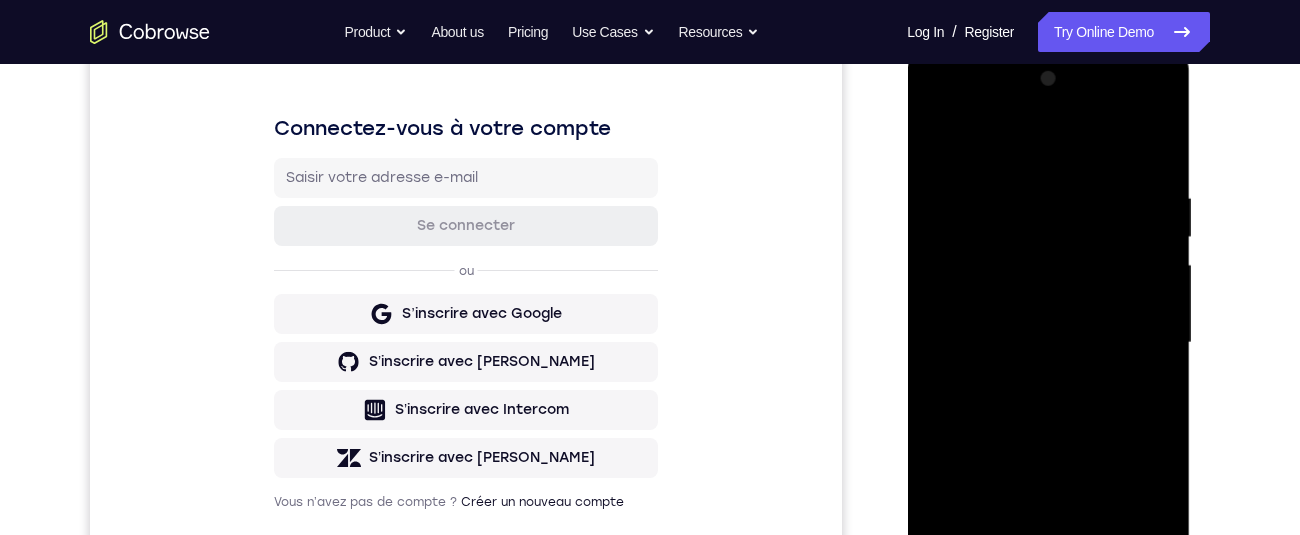 scroll, scrollTop: 297, scrollLeft: 0, axis: vertical 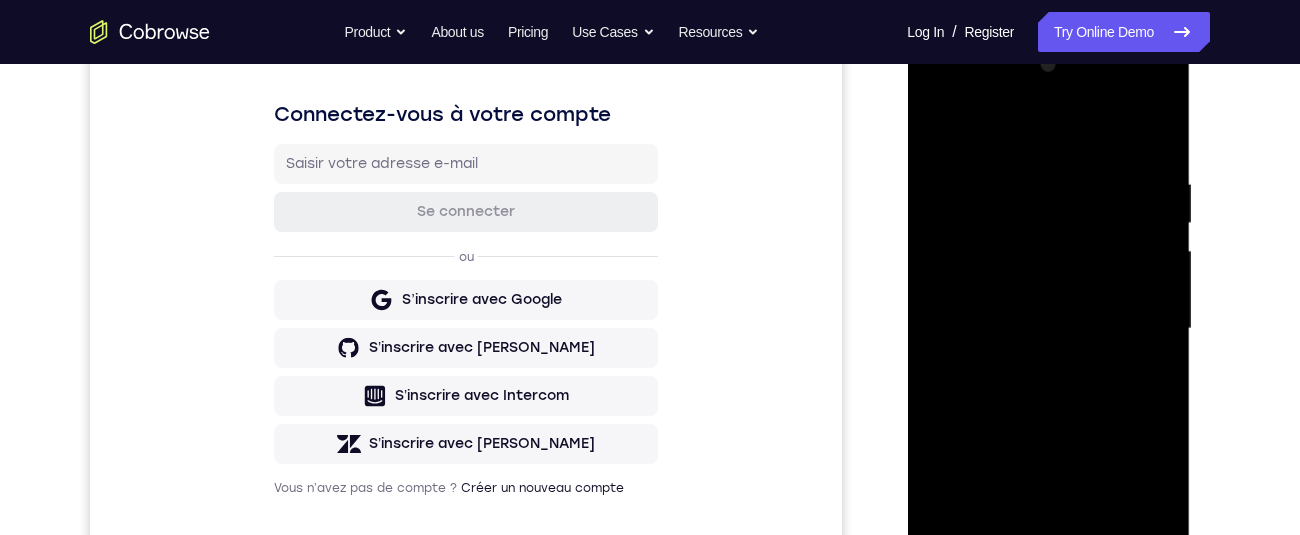 click at bounding box center (1048, 329) 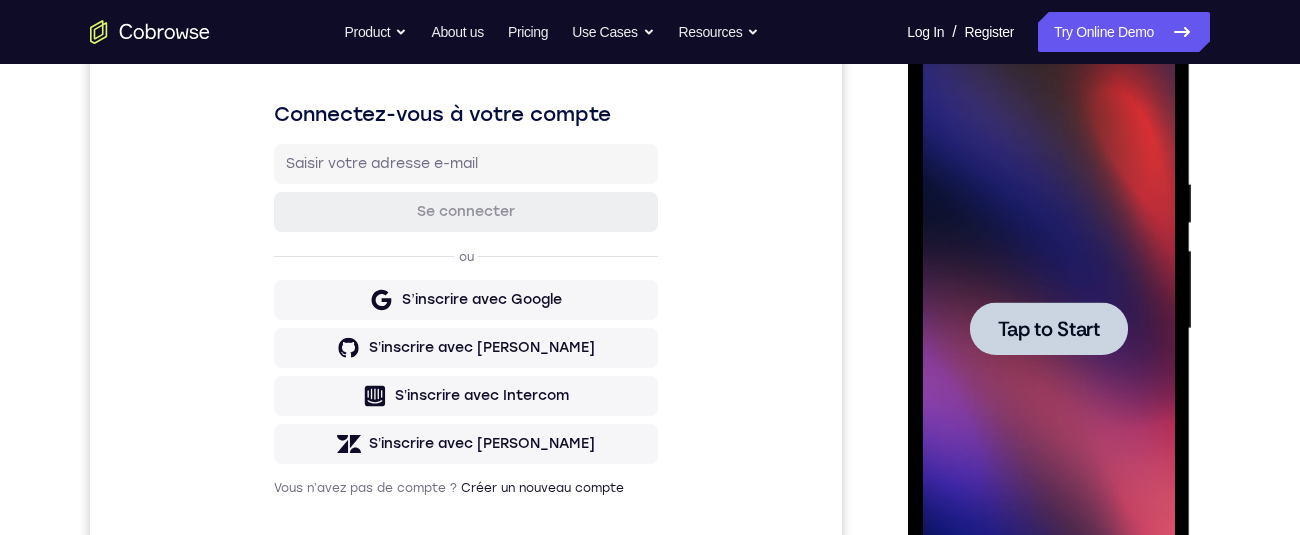 scroll, scrollTop: 0, scrollLeft: 0, axis: both 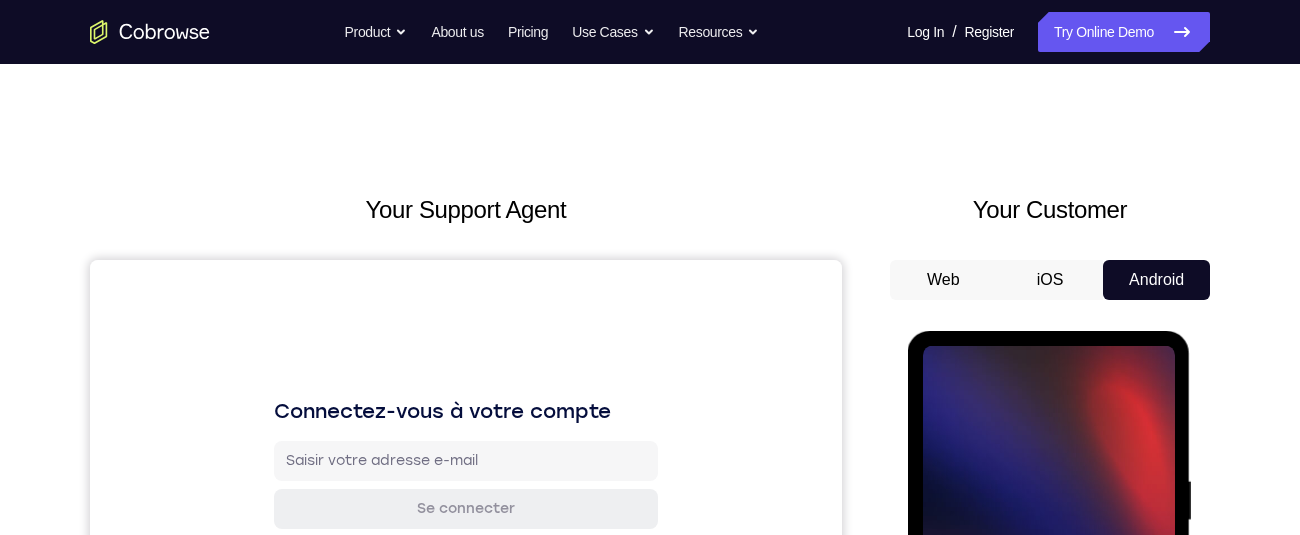 click on "Your Support Agent" at bounding box center [466, 210] 